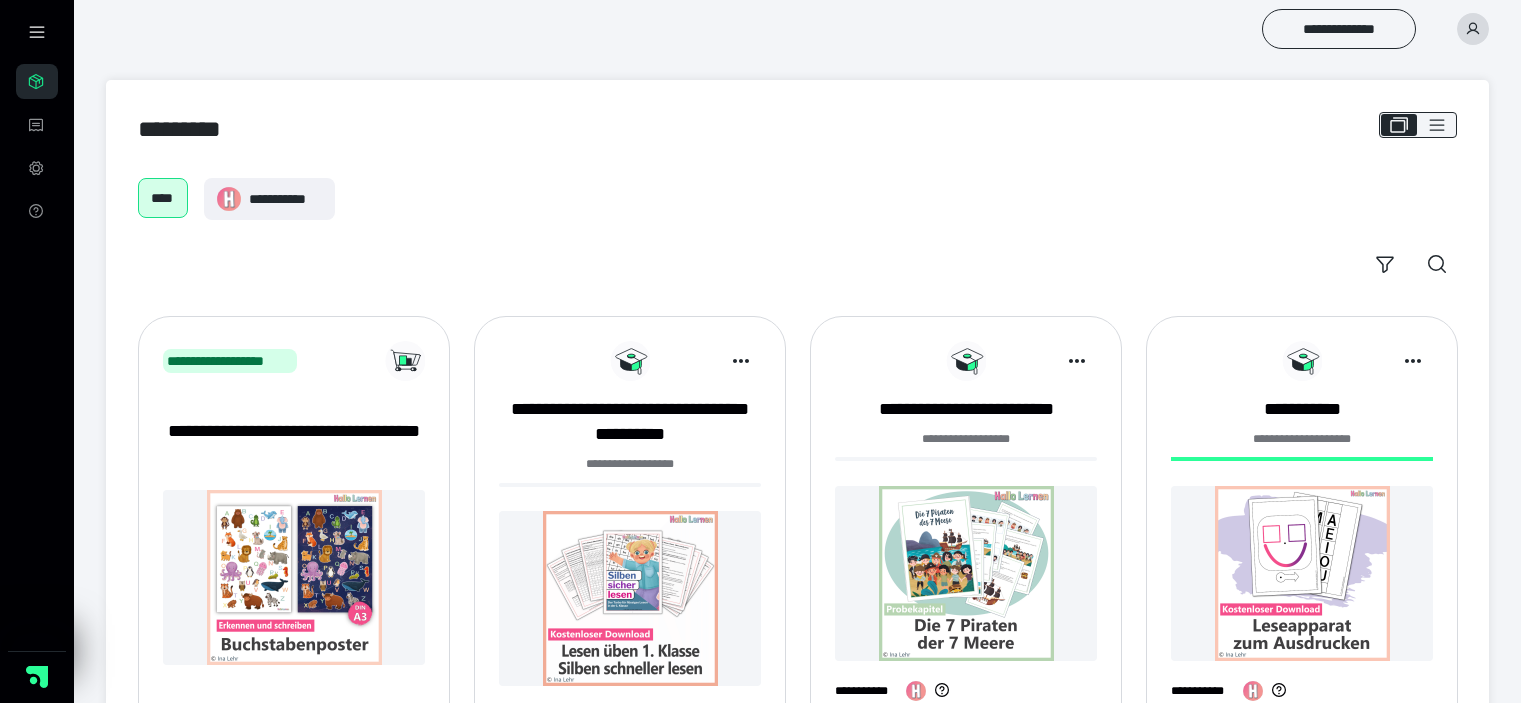 scroll, scrollTop: 200, scrollLeft: 0, axis: vertical 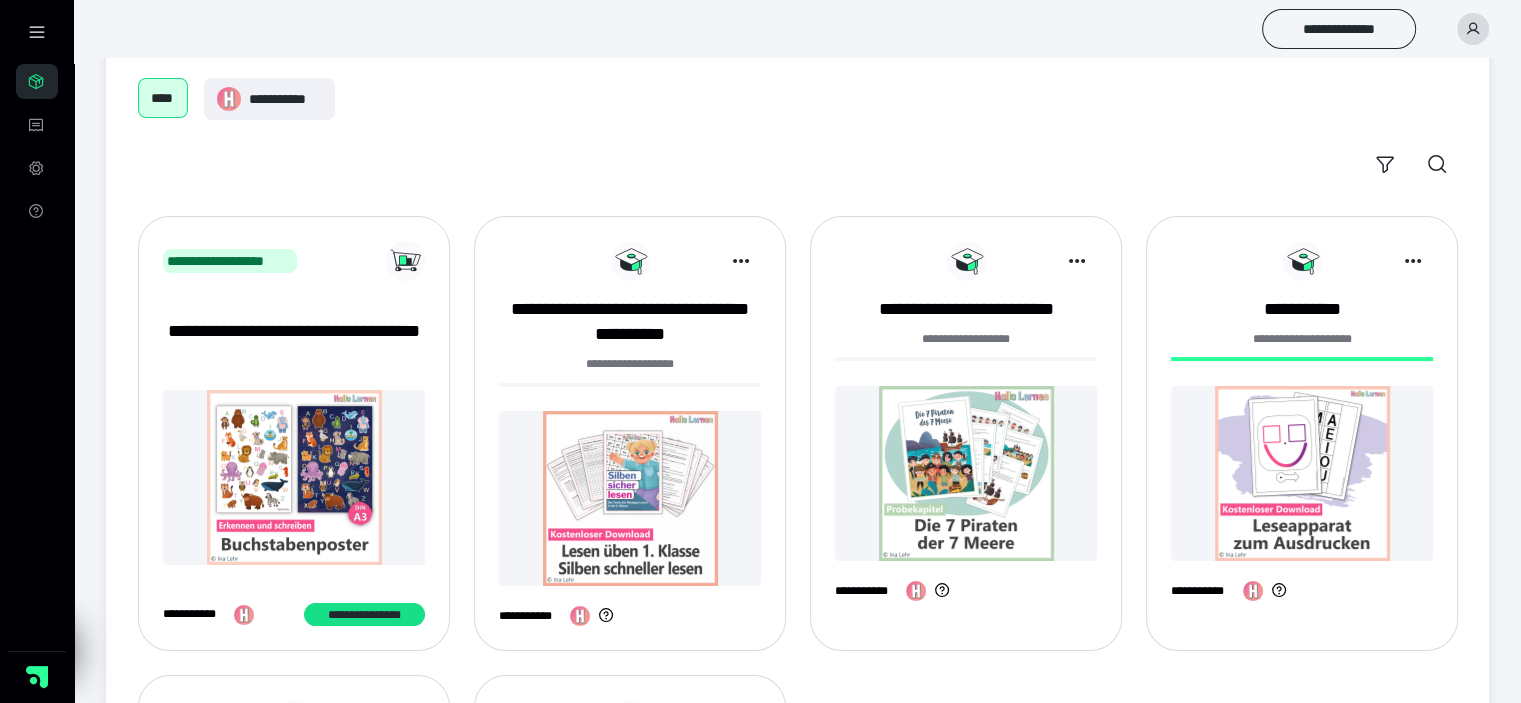 click at bounding box center [630, 498] 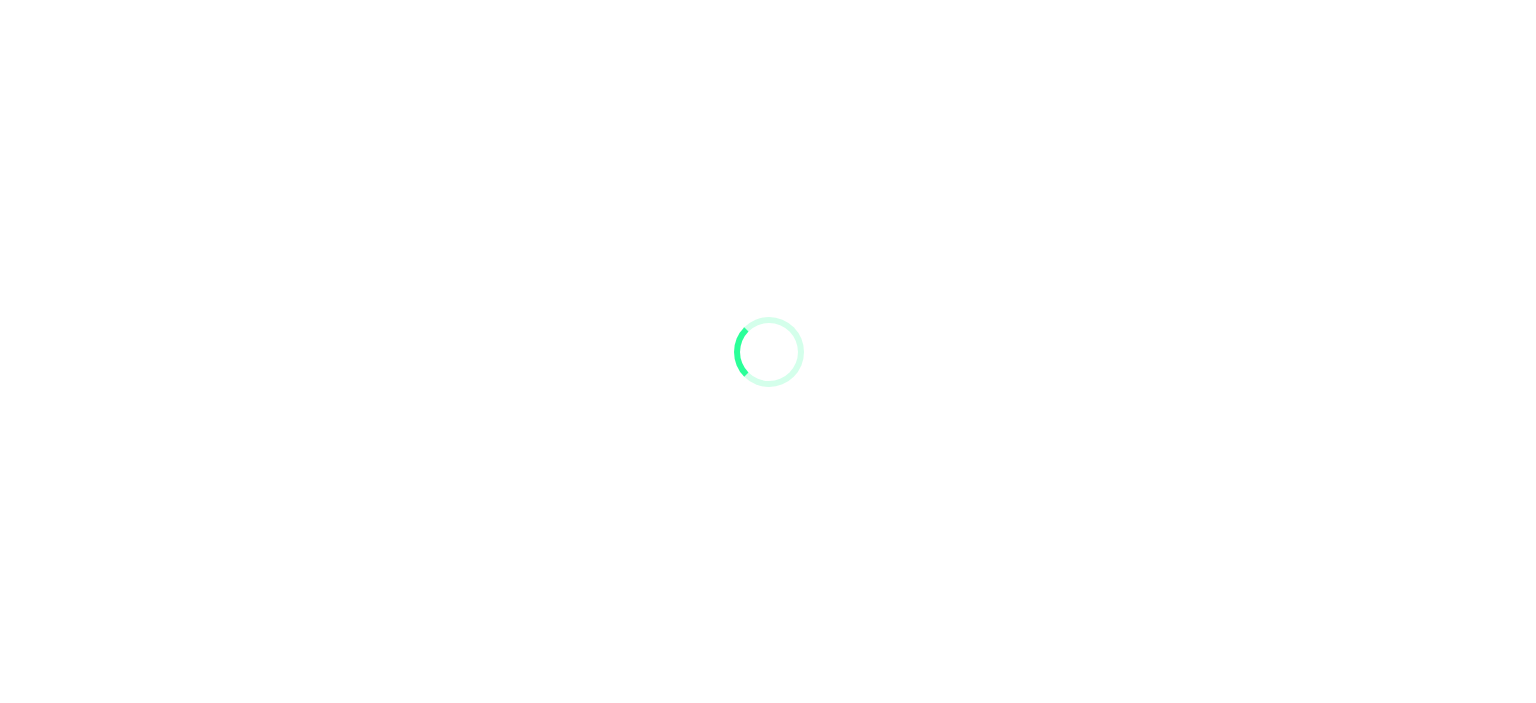 scroll, scrollTop: 0, scrollLeft: 0, axis: both 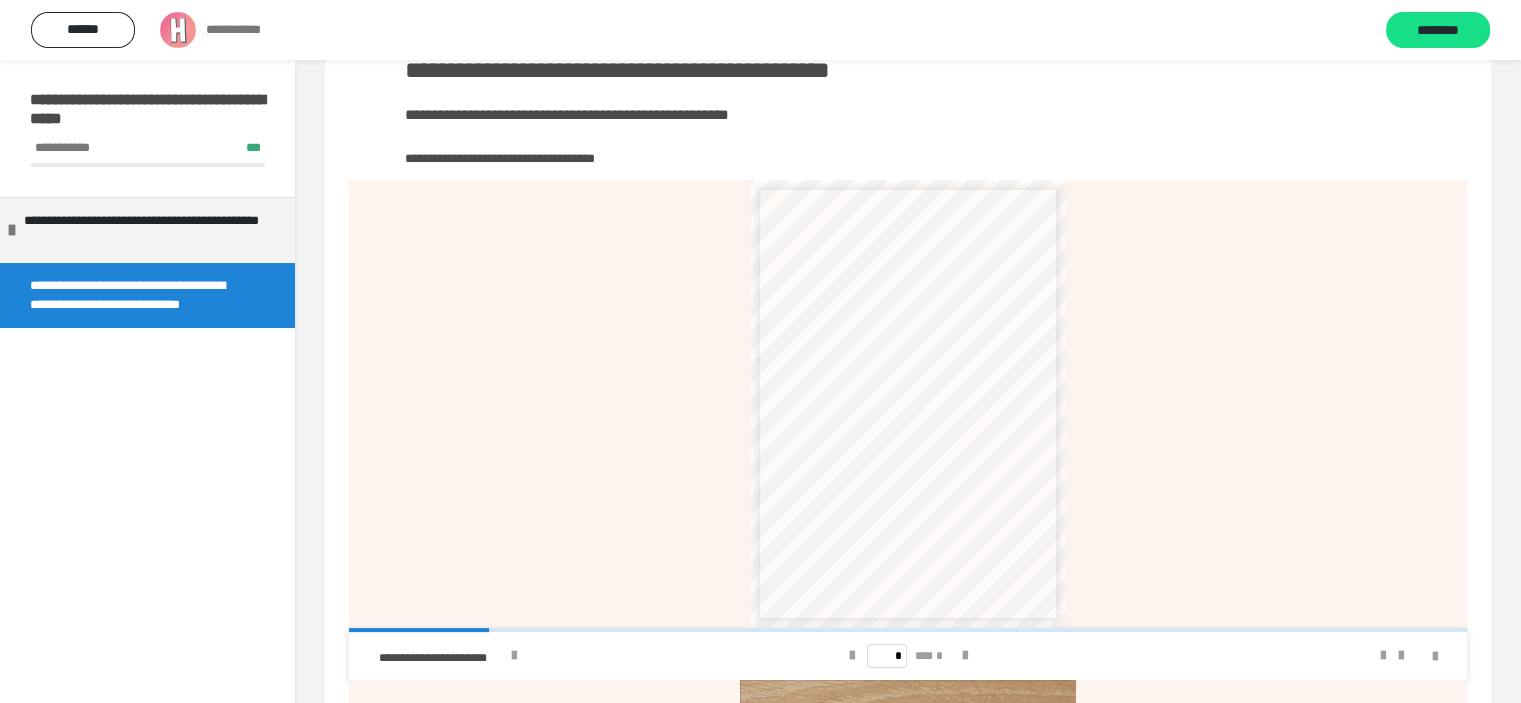 click on "******" at bounding box center (849, 414) 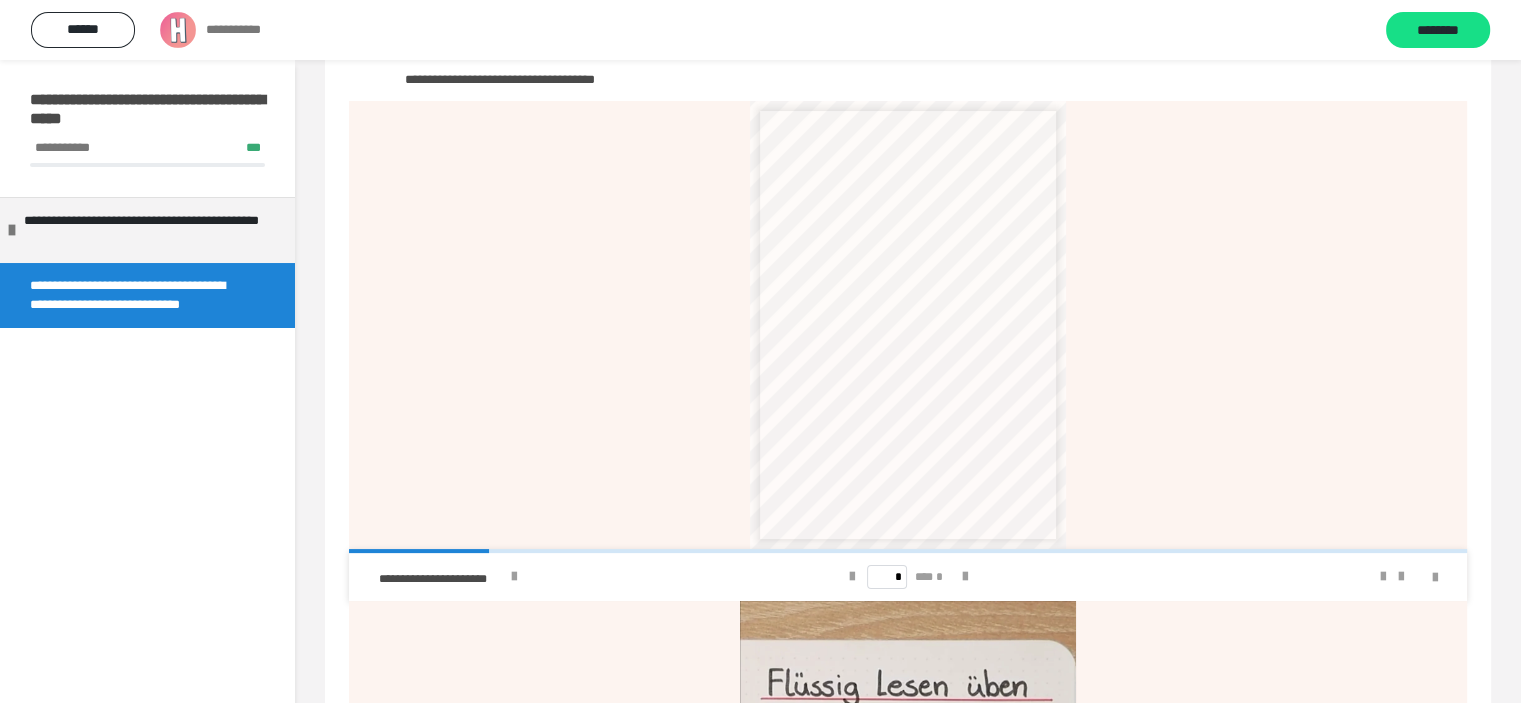 scroll, scrollTop: 343, scrollLeft: 0, axis: vertical 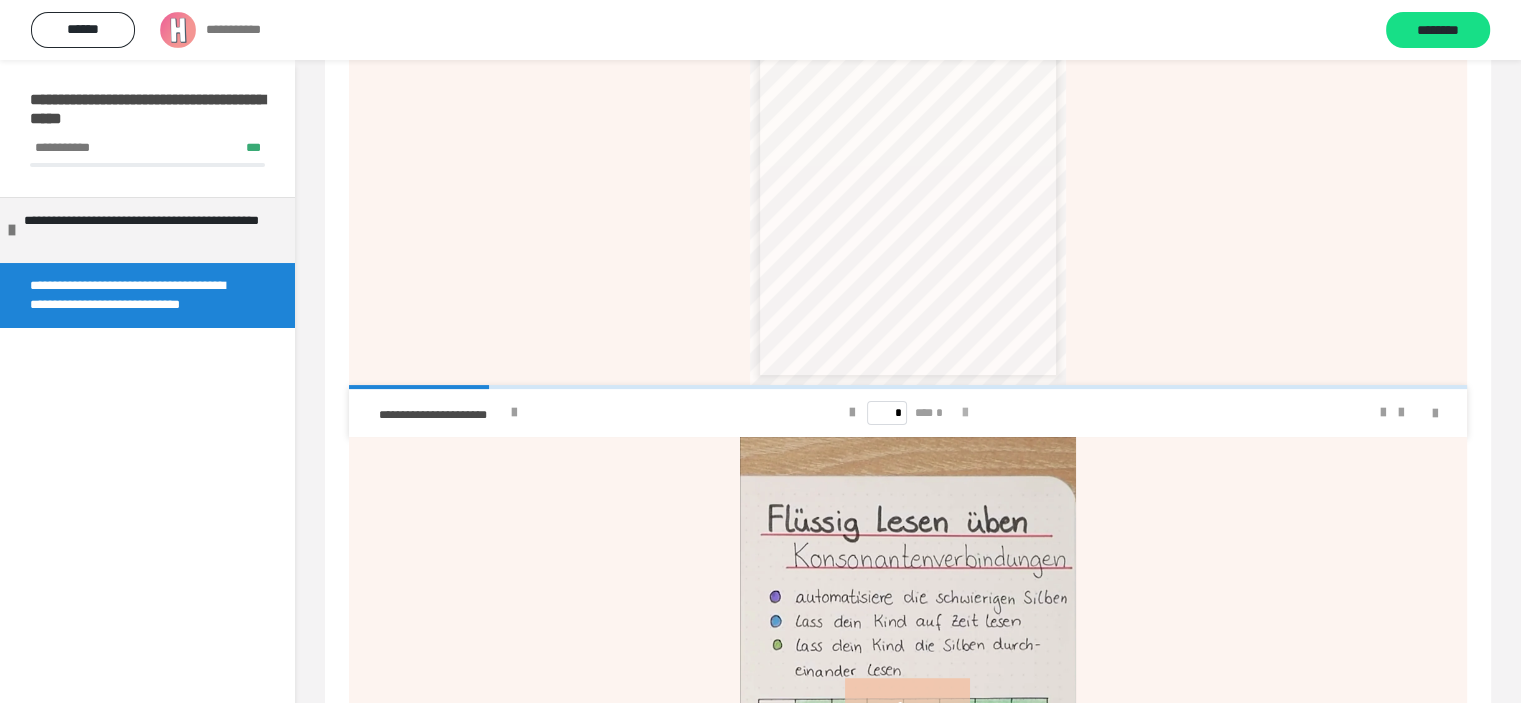 click at bounding box center [965, 413] 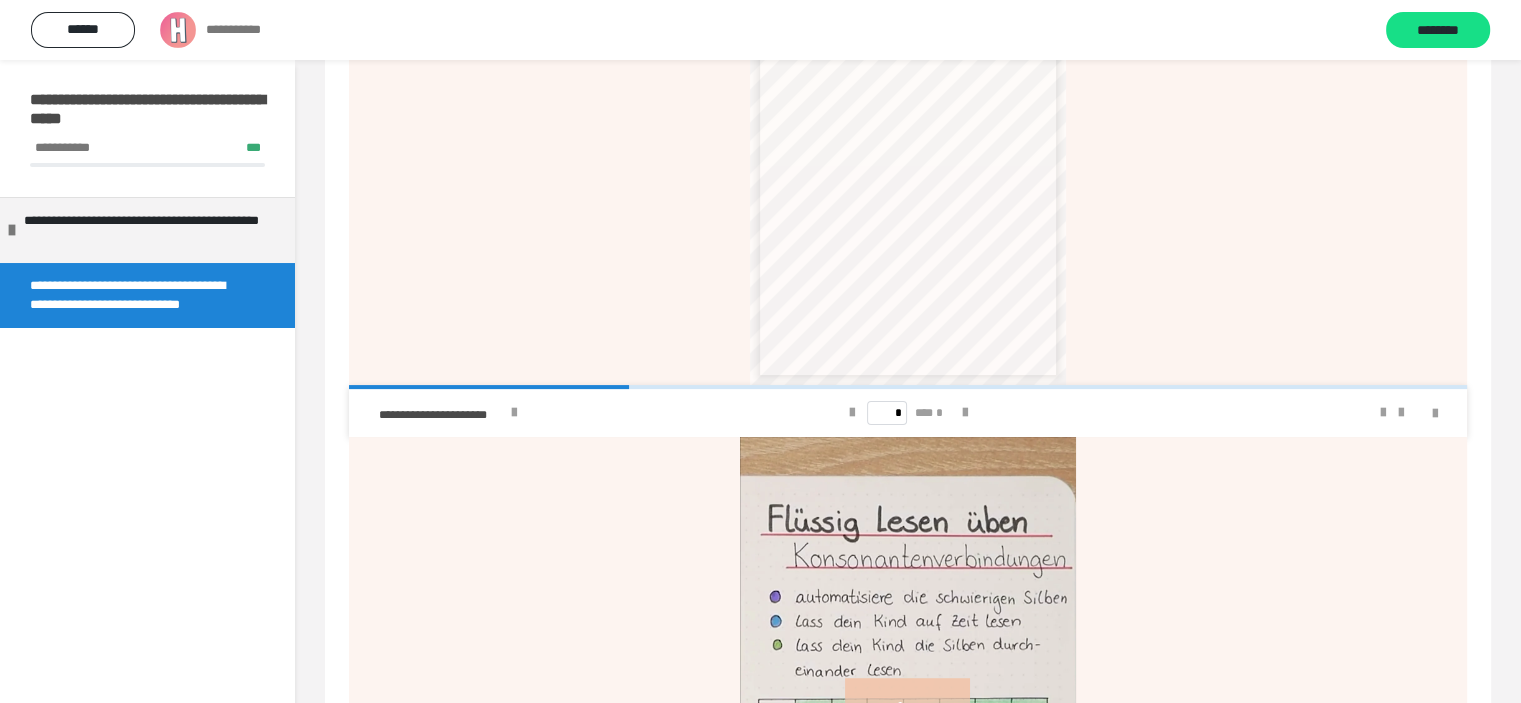click on "* *** *" at bounding box center (907, 413) 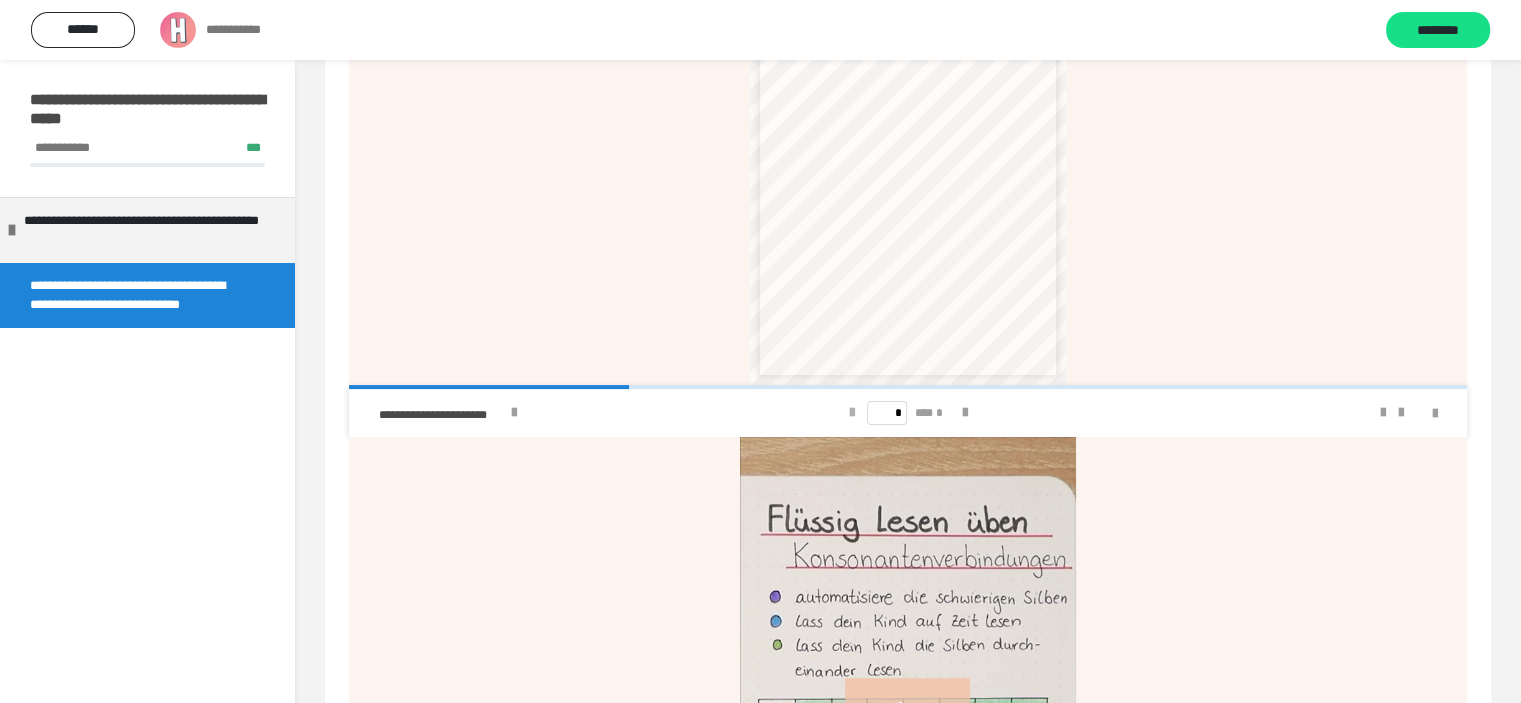 click at bounding box center (851, 413) 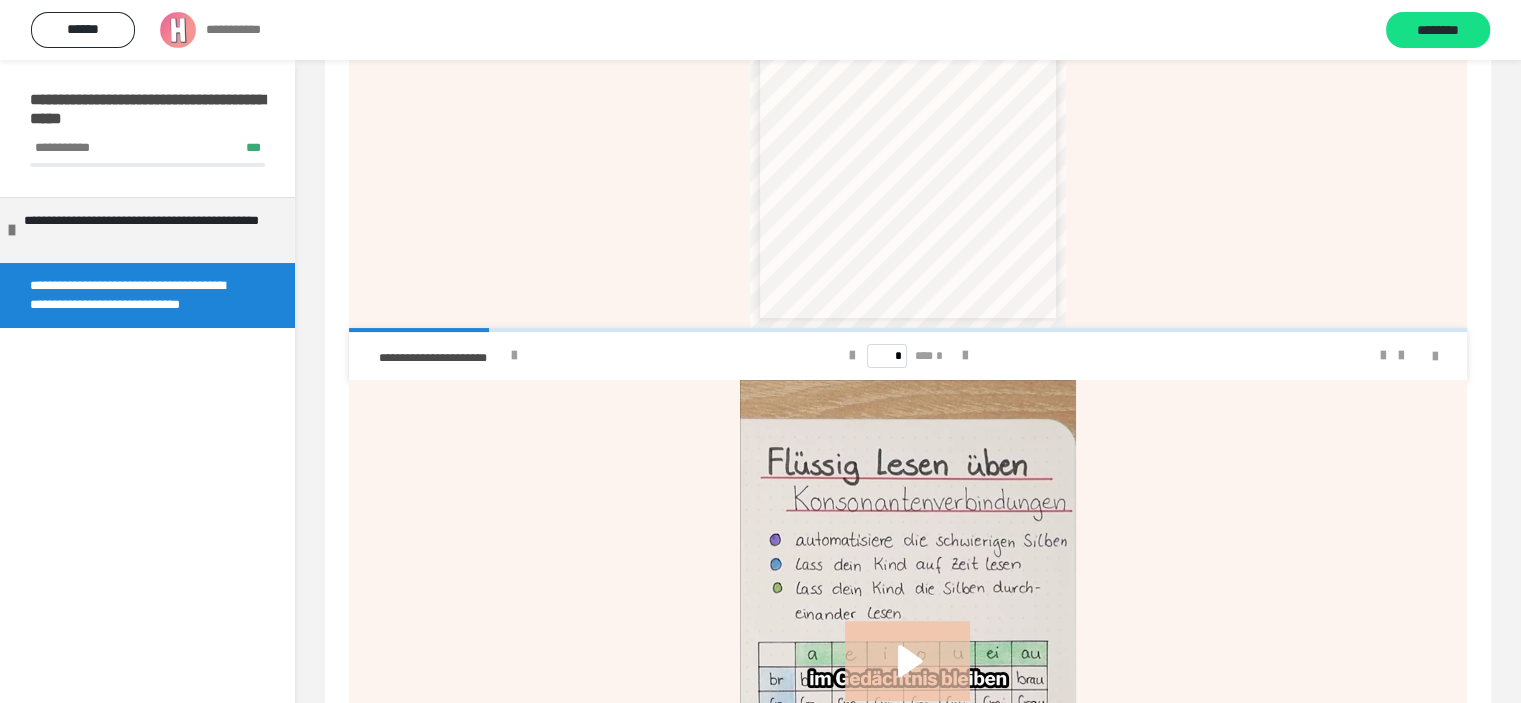 scroll, scrollTop: 300, scrollLeft: 0, axis: vertical 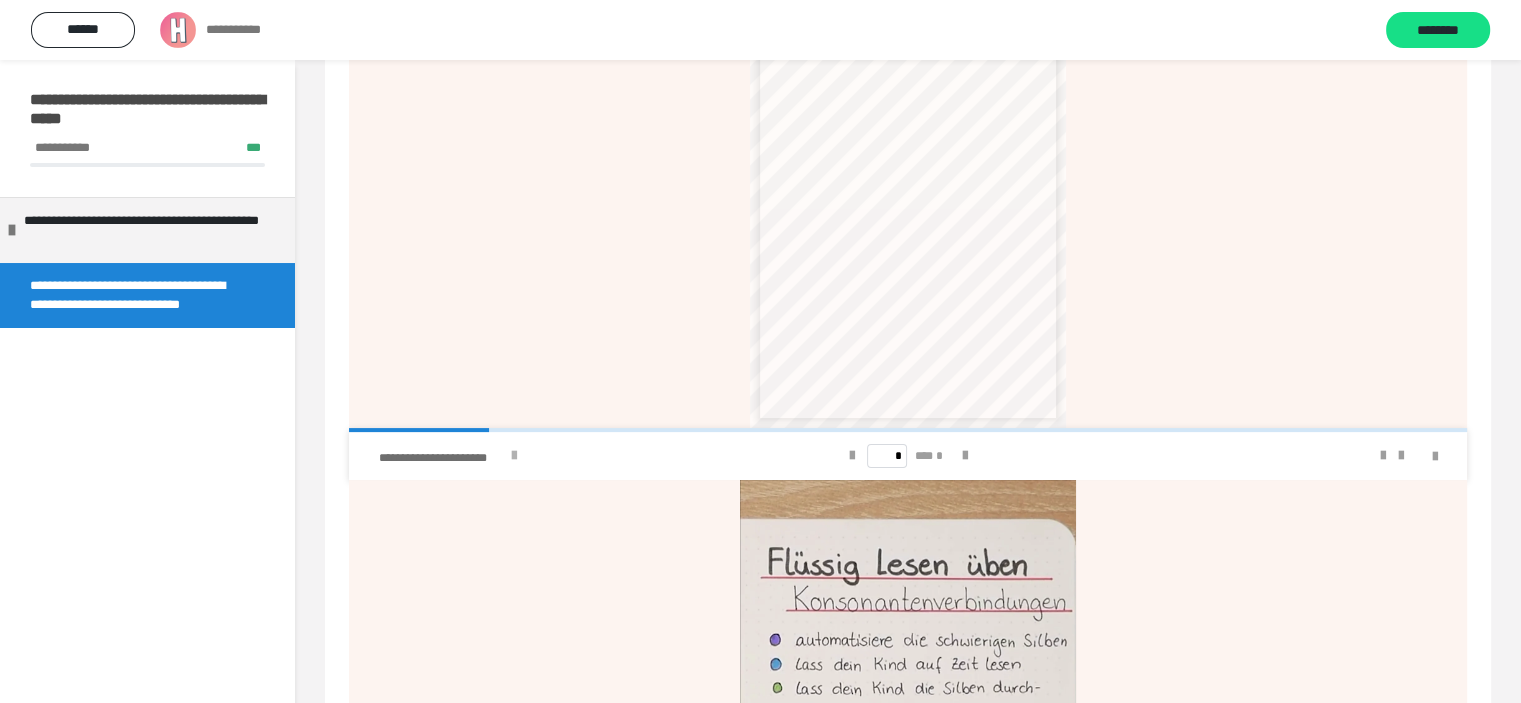 click on "**********" at bounding box center (442, 458) 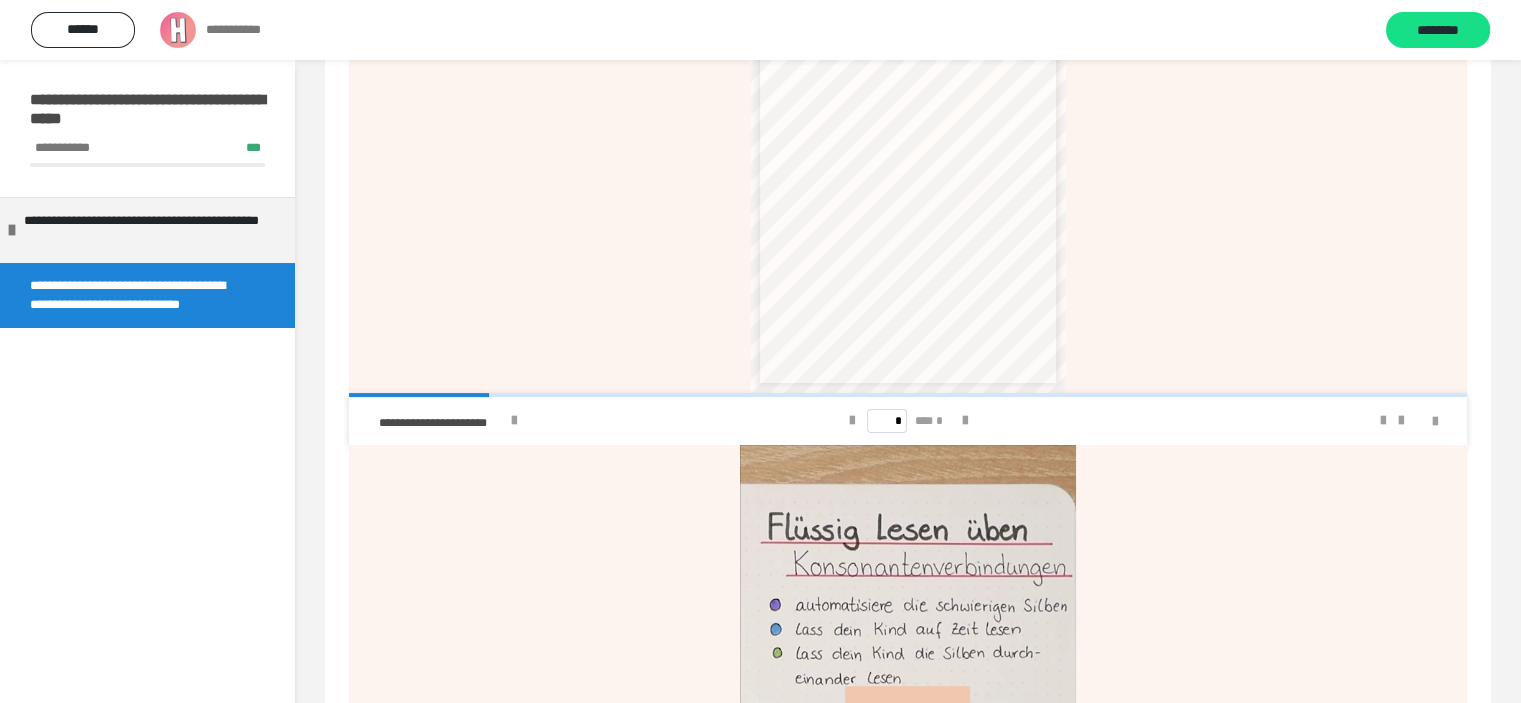 scroll, scrollTop: 200, scrollLeft: 0, axis: vertical 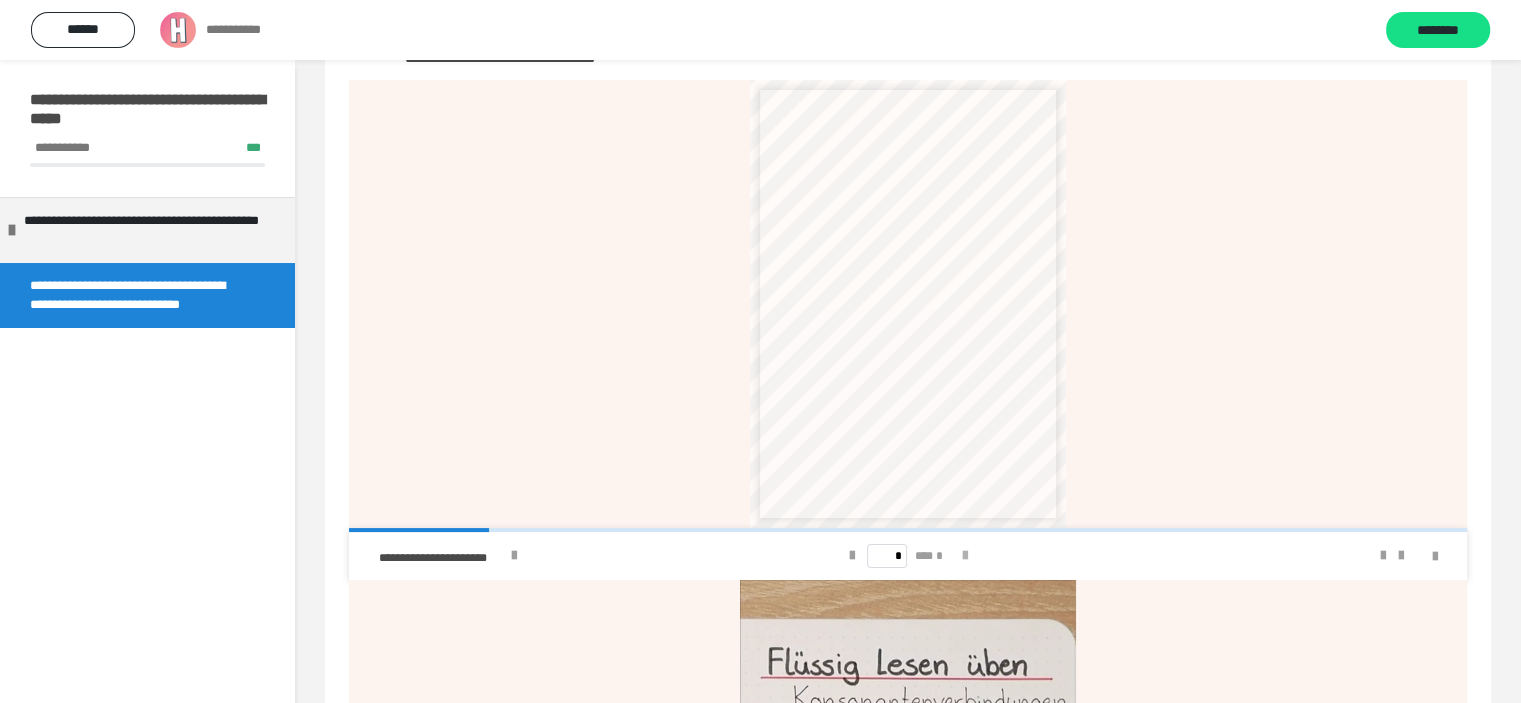click at bounding box center [965, 556] 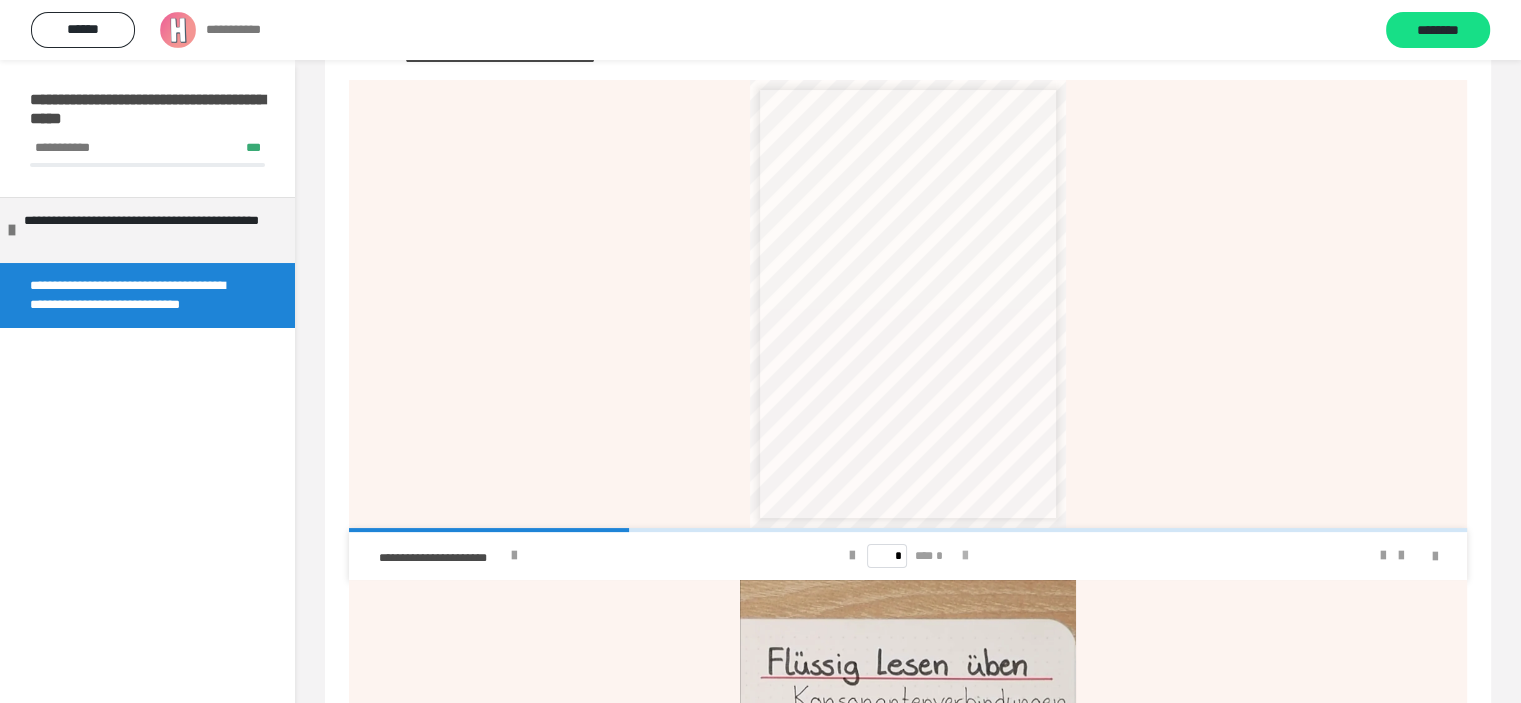click at bounding box center (965, 556) 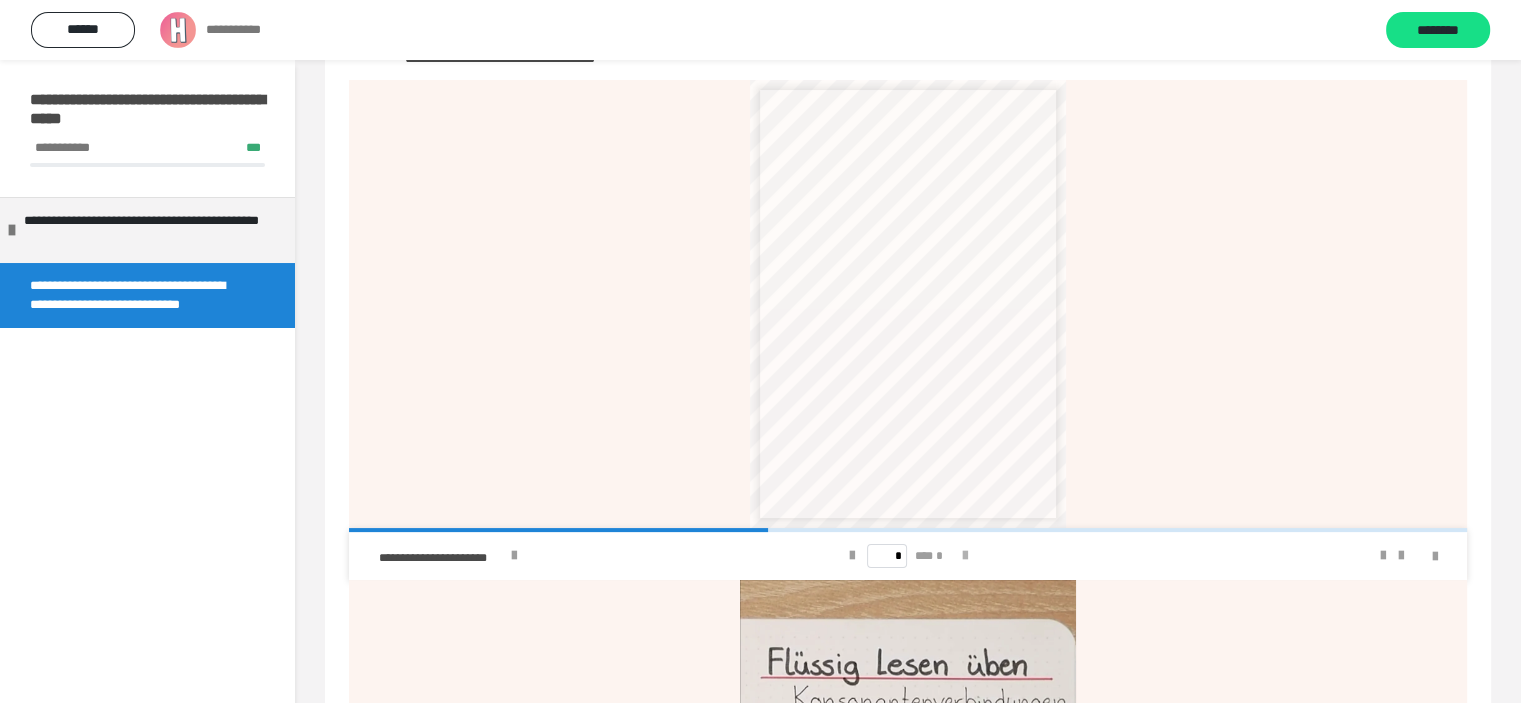 click at bounding box center (965, 556) 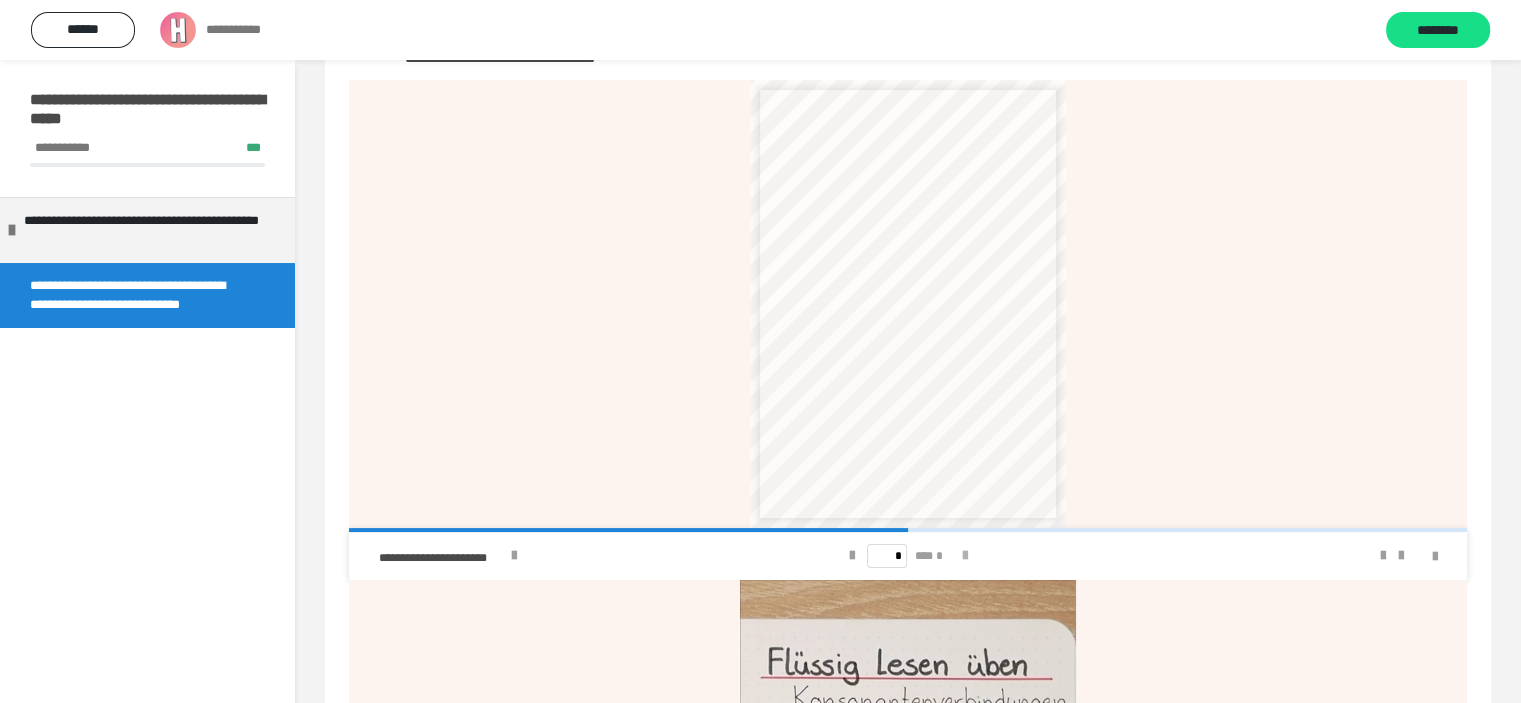 click at bounding box center [965, 556] 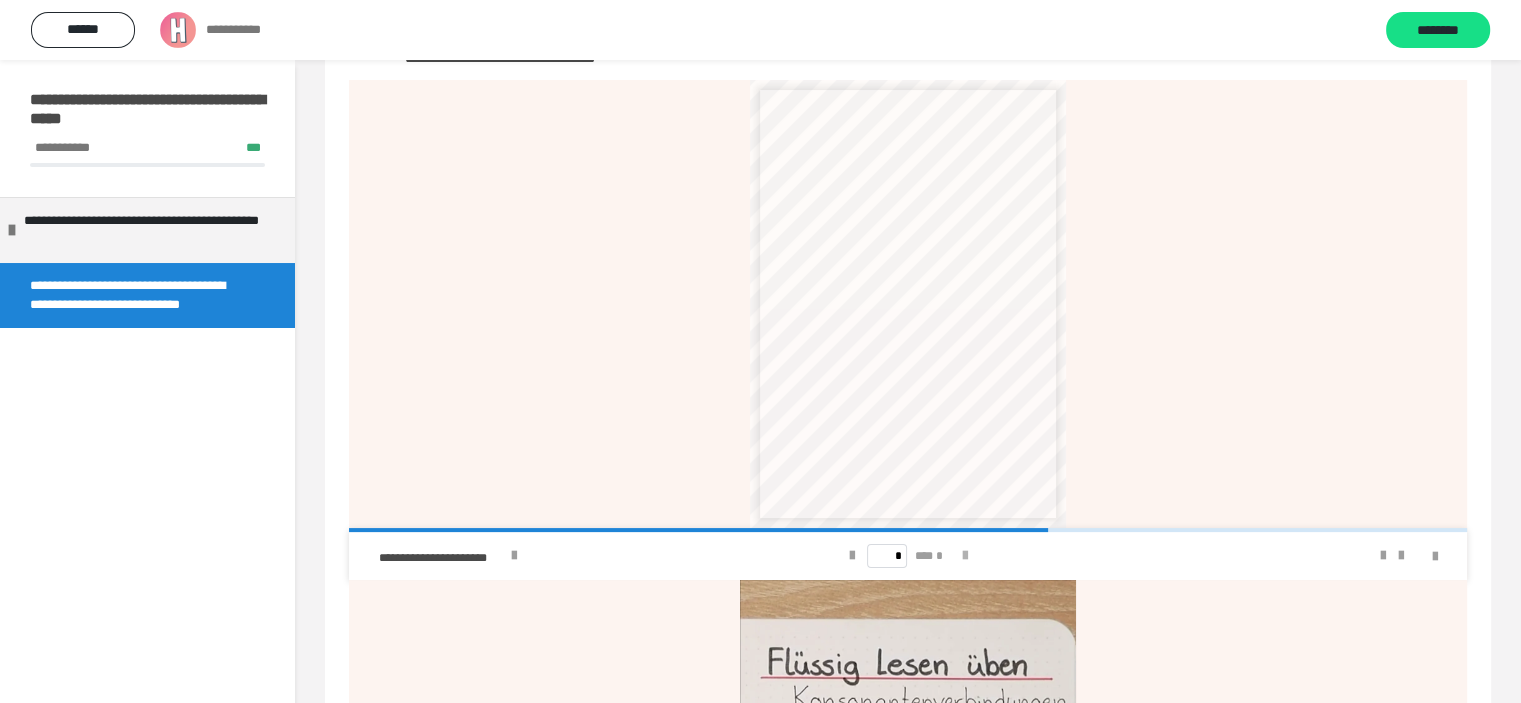 click at bounding box center [965, 556] 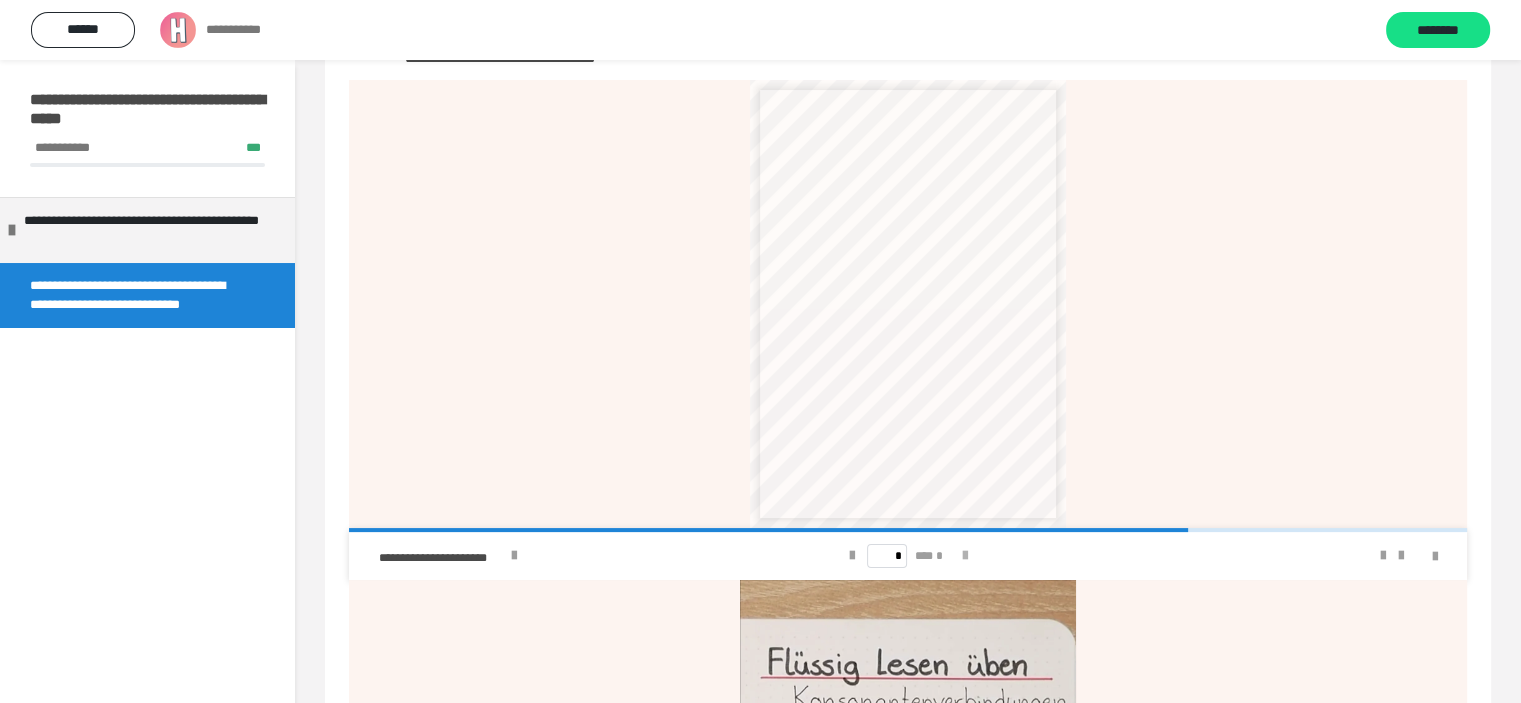 click at bounding box center (965, 556) 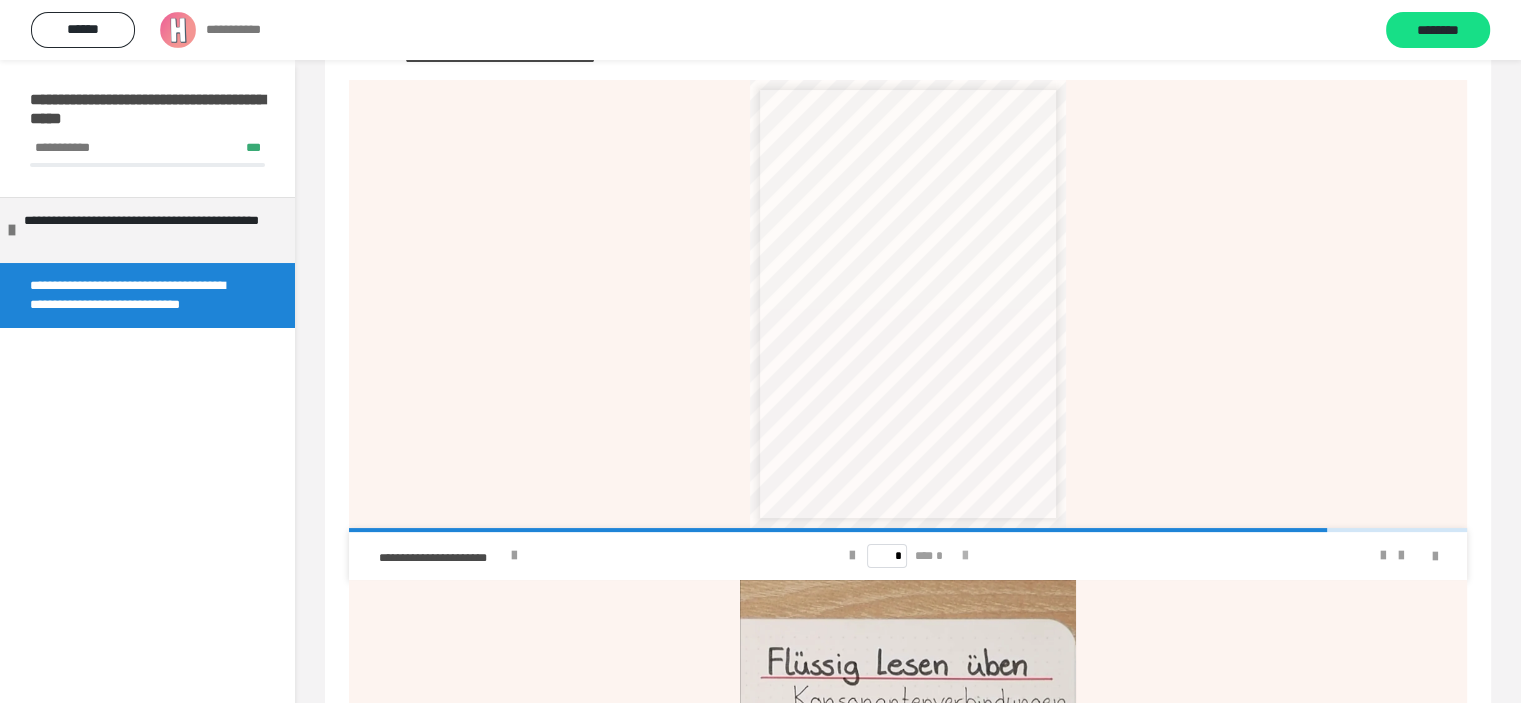 click at bounding box center (965, 556) 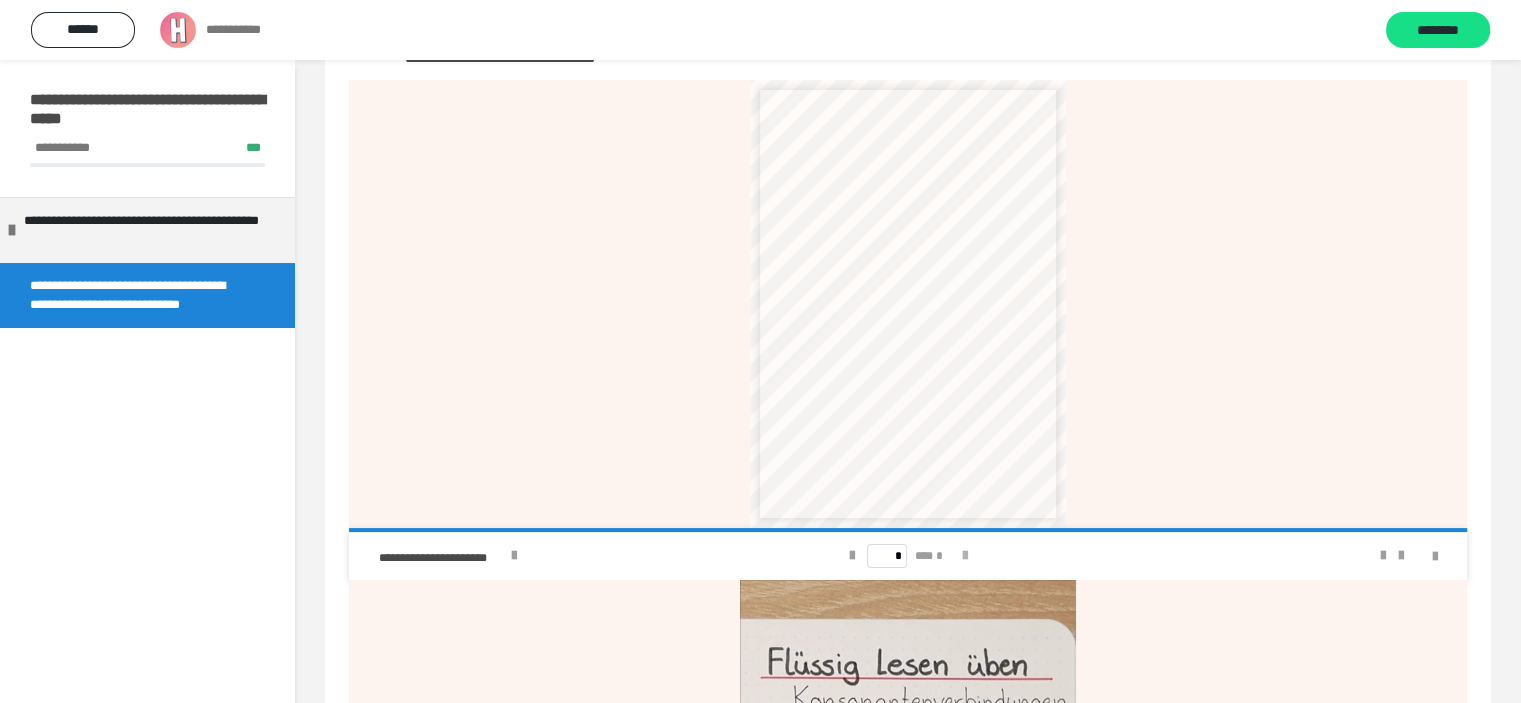 click on "* *** *" at bounding box center [907, 556] 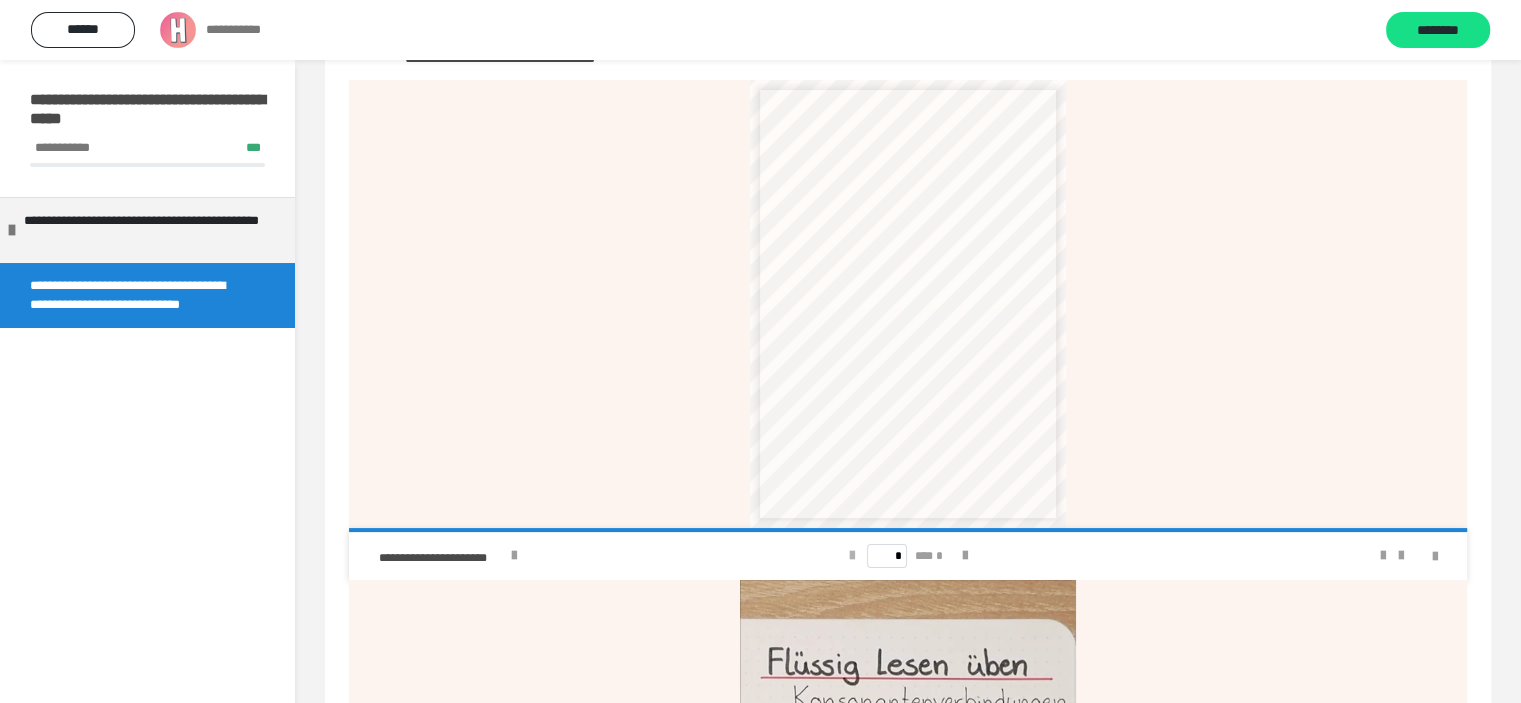 click at bounding box center [851, 556] 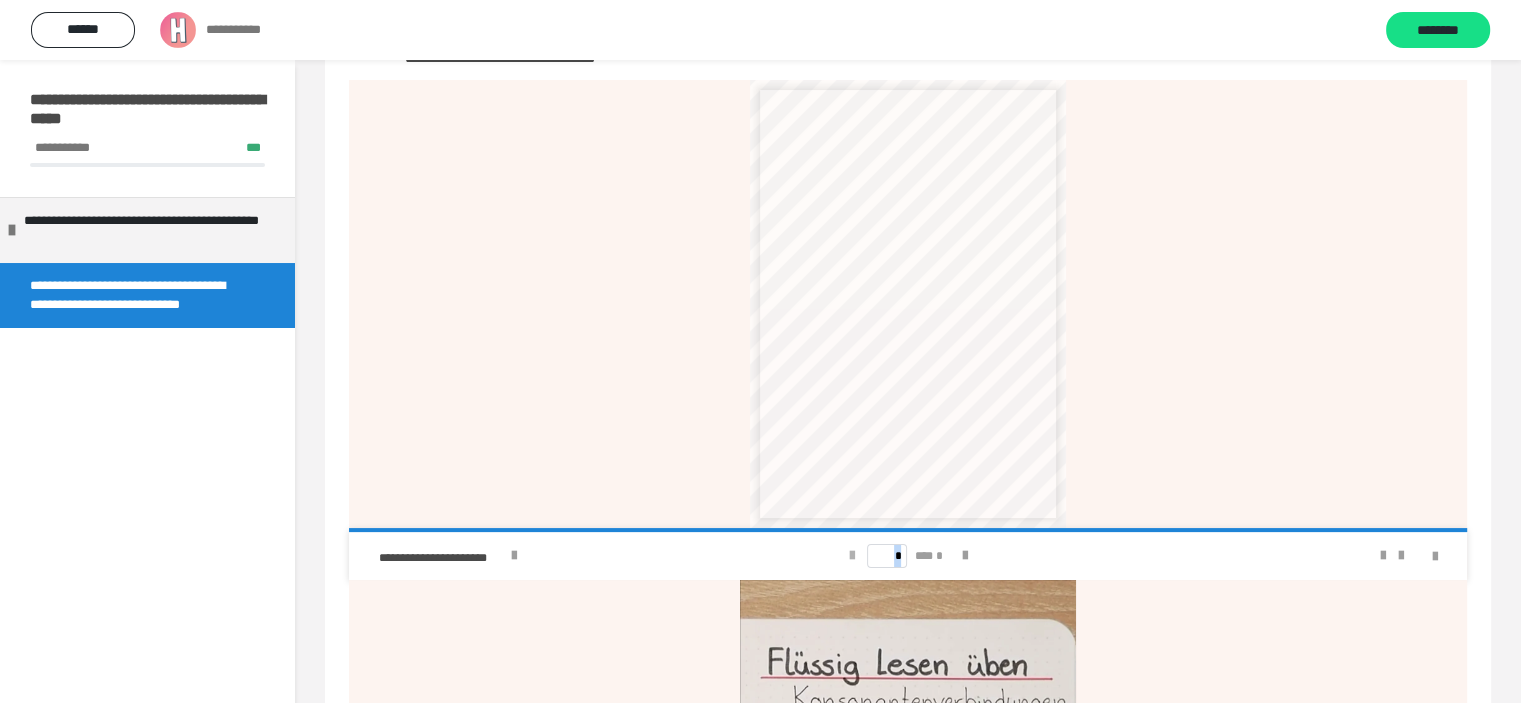 click at bounding box center (851, 556) 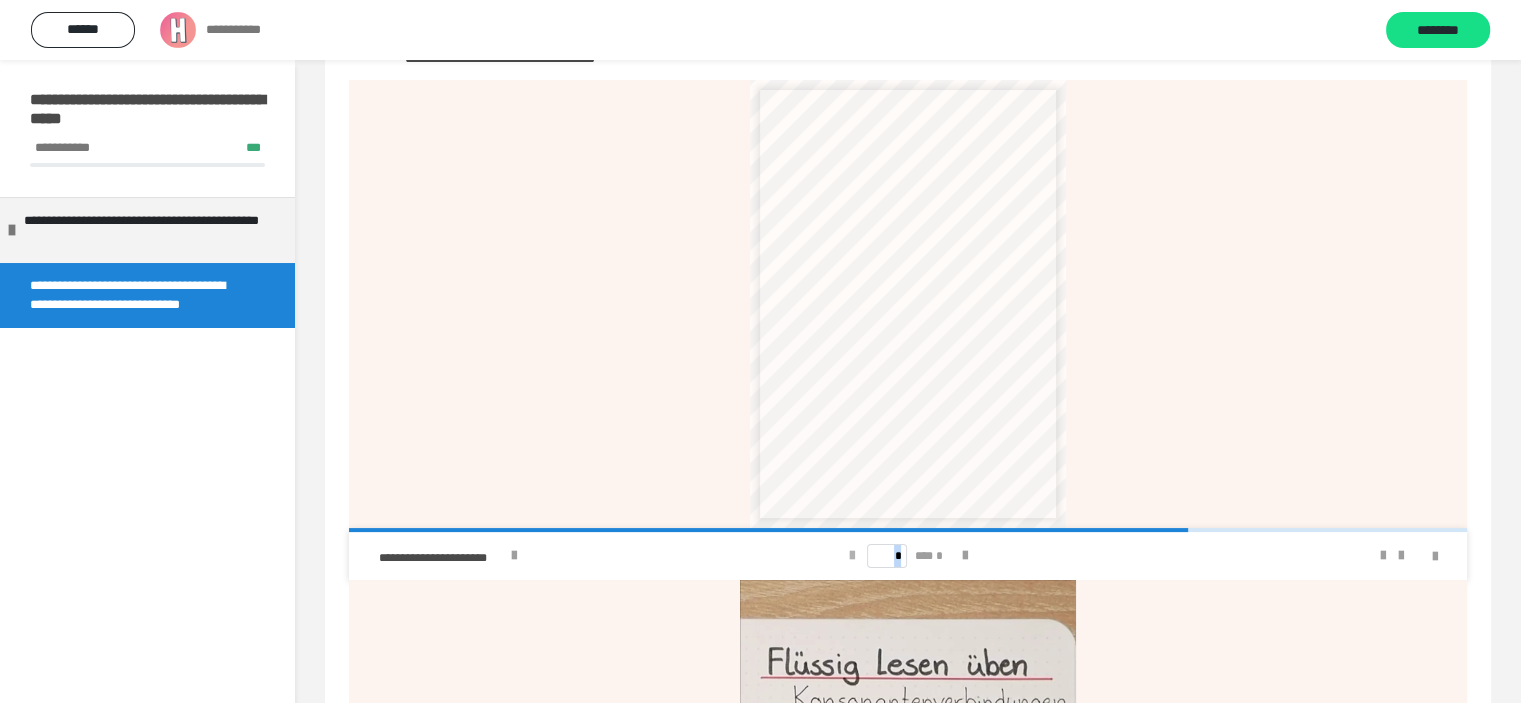 click at bounding box center [851, 556] 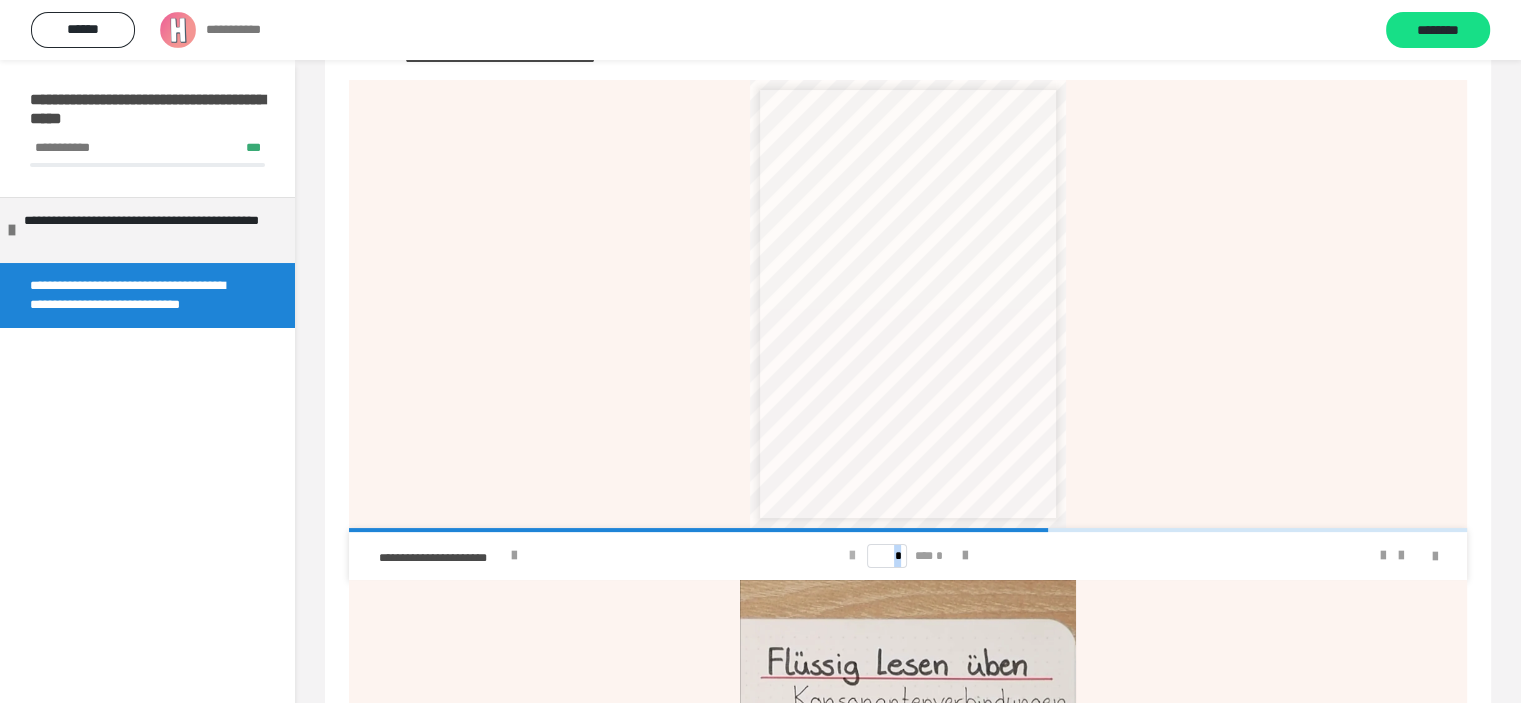 click at bounding box center [851, 556] 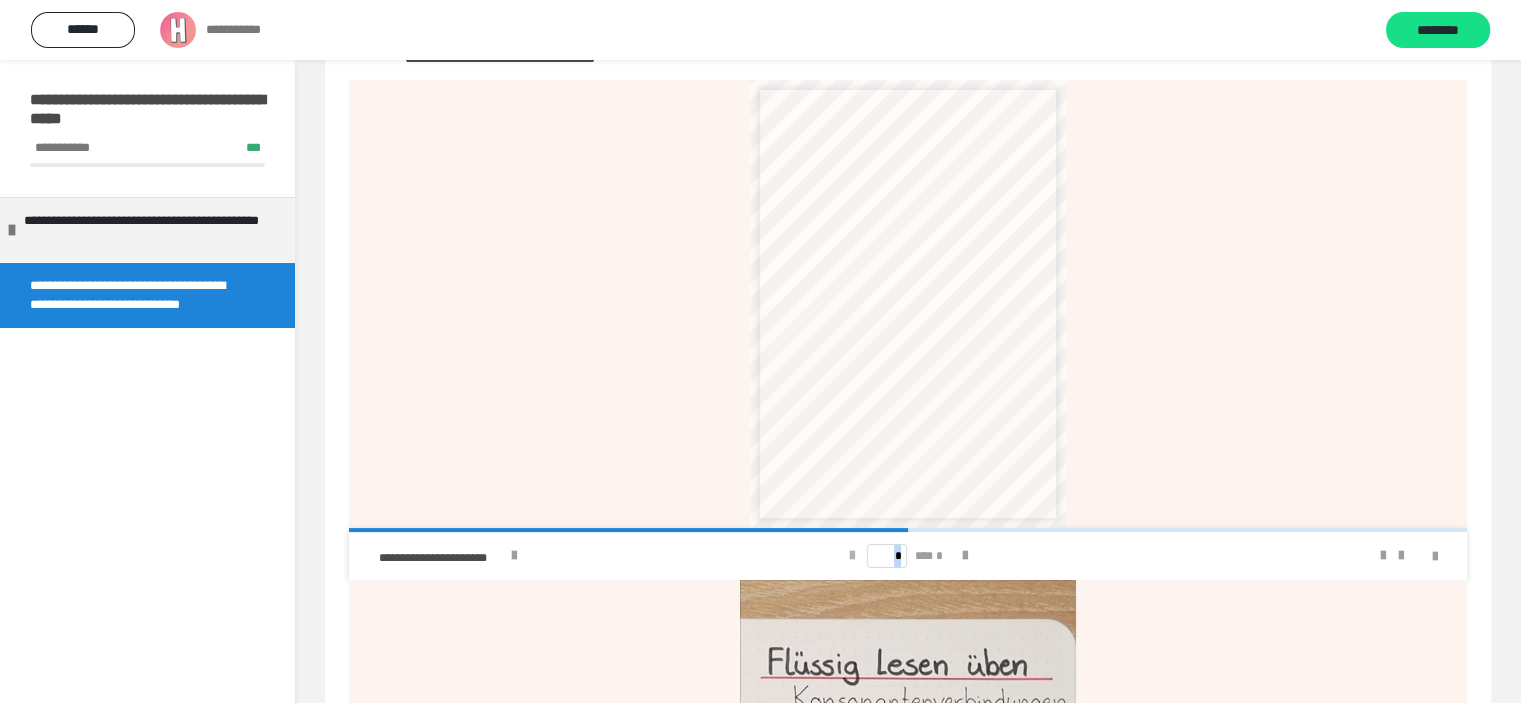 click at bounding box center (851, 556) 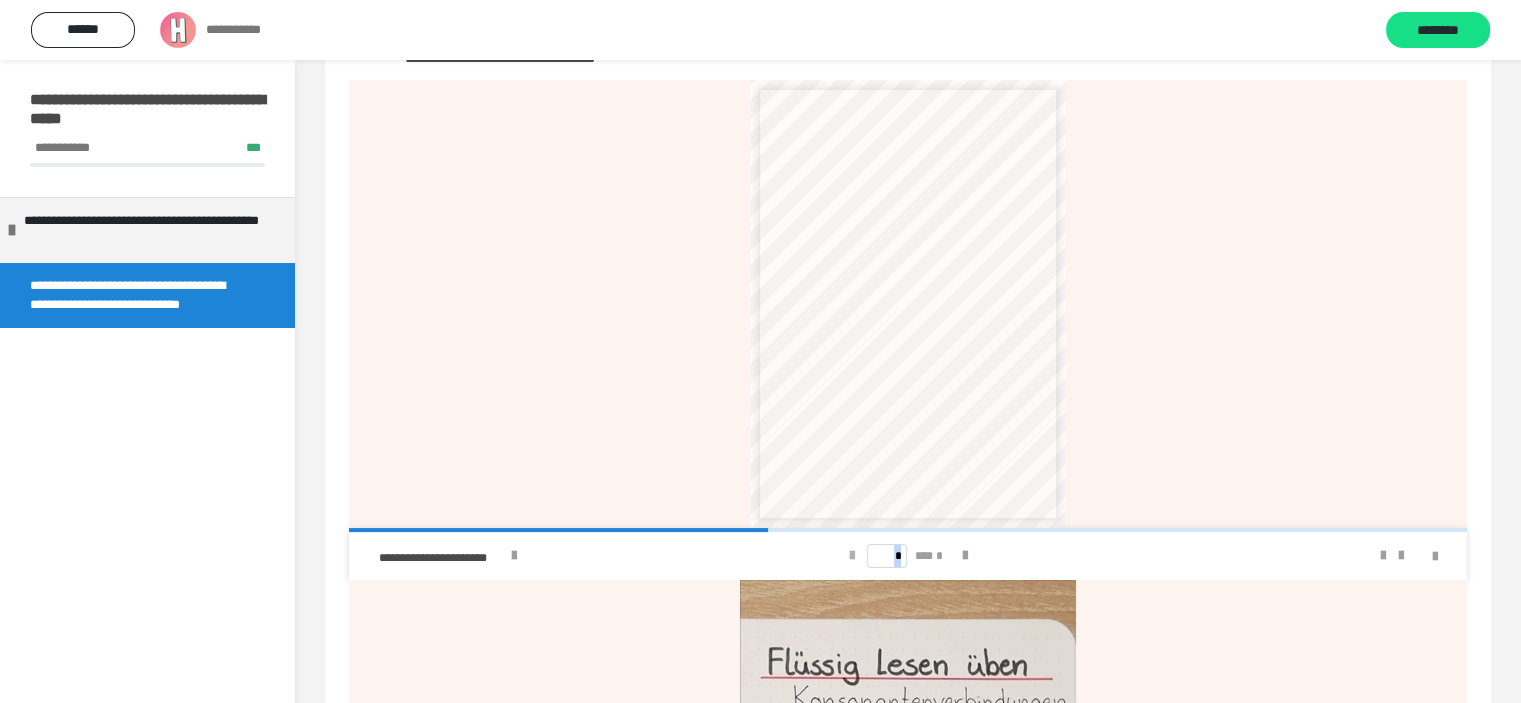 click at bounding box center [851, 556] 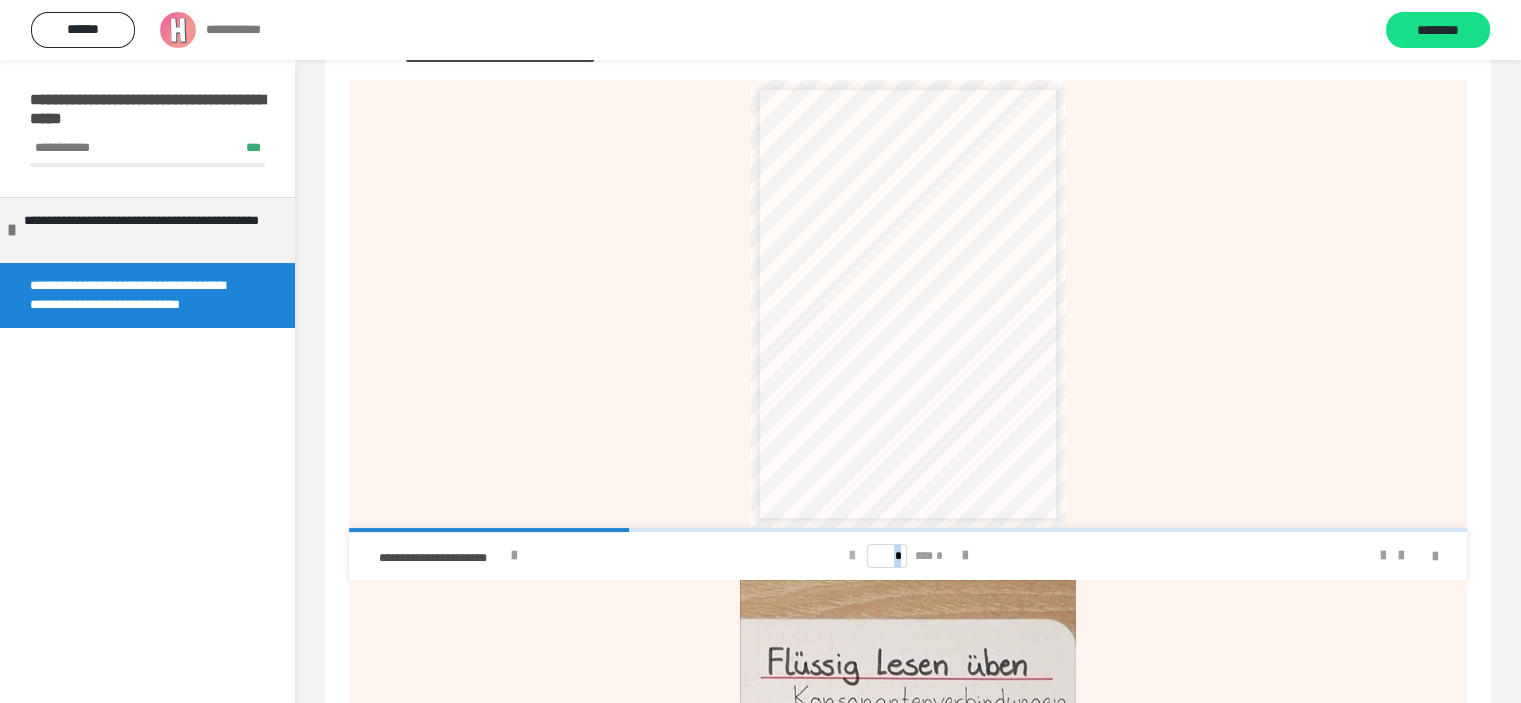 click at bounding box center [851, 556] 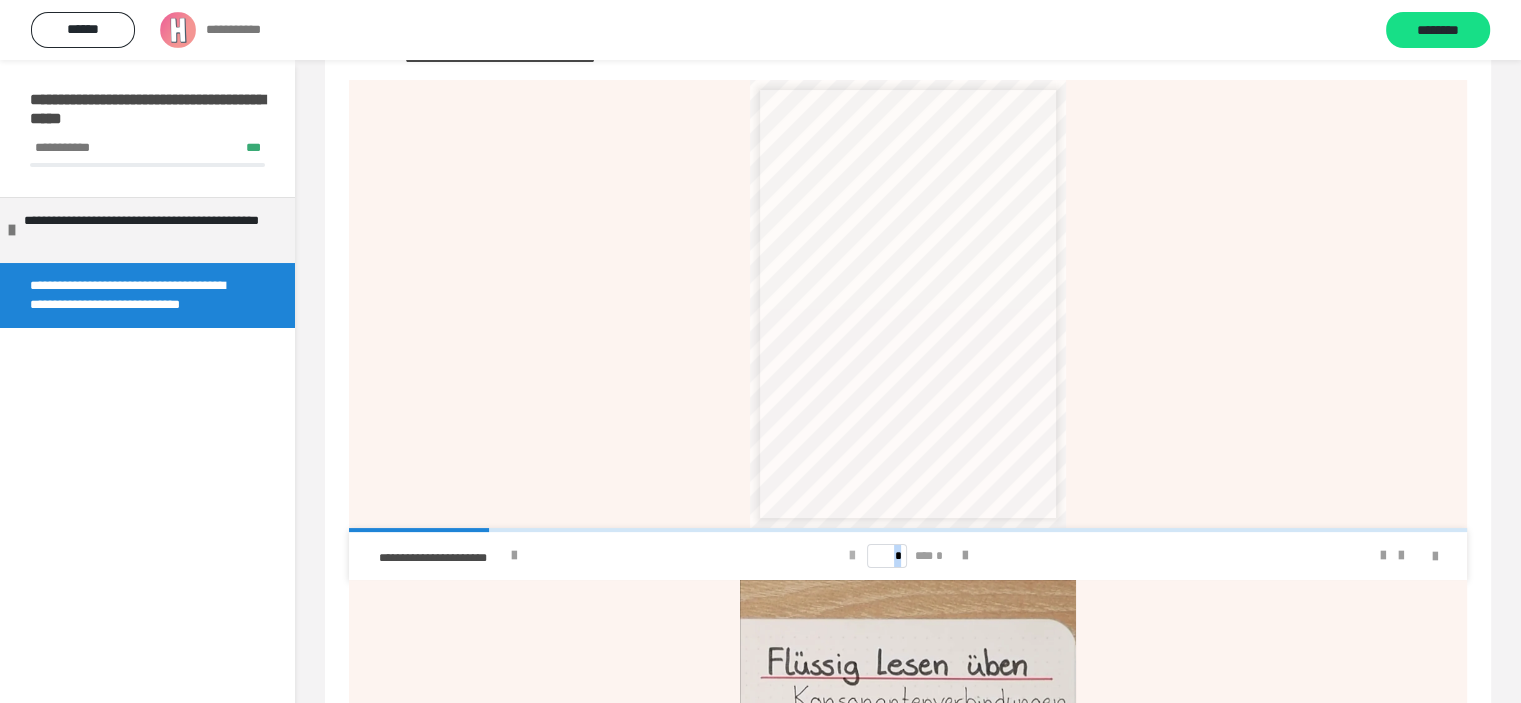 click on "* *** *" at bounding box center (907, 556) 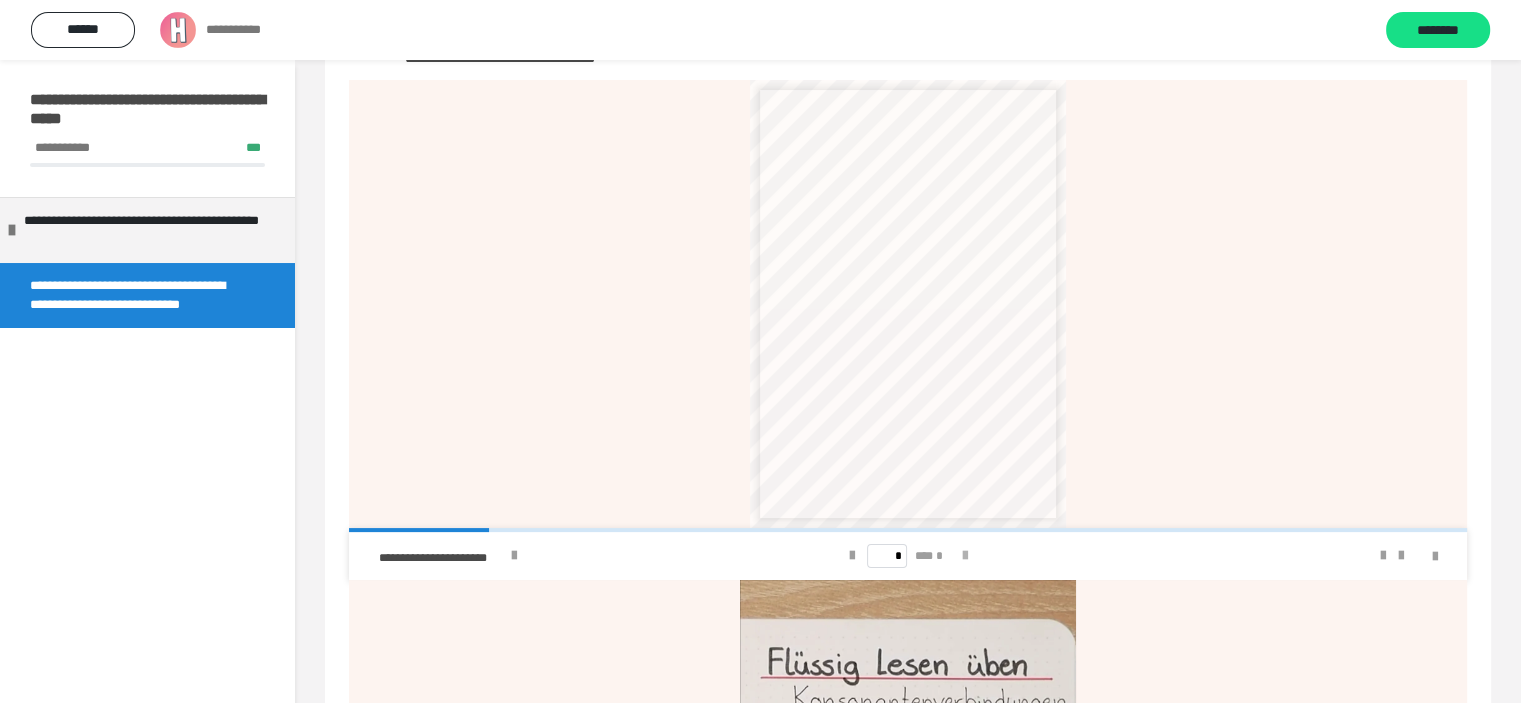 click at bounding box center [965, 556] 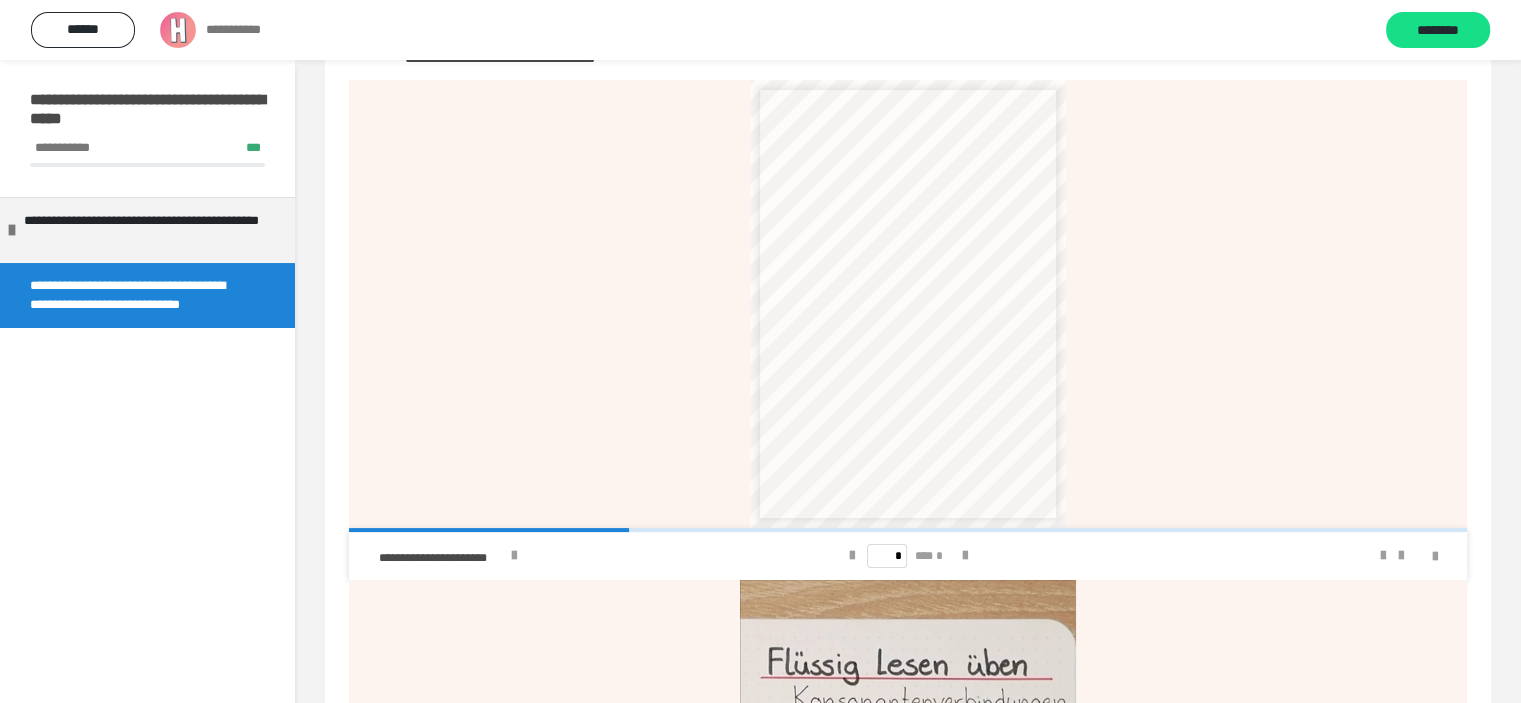 drag, startPoint x: 914, startPoint y: 349, endPoint x: 843, endPoint y: 560, distance: 222.62524 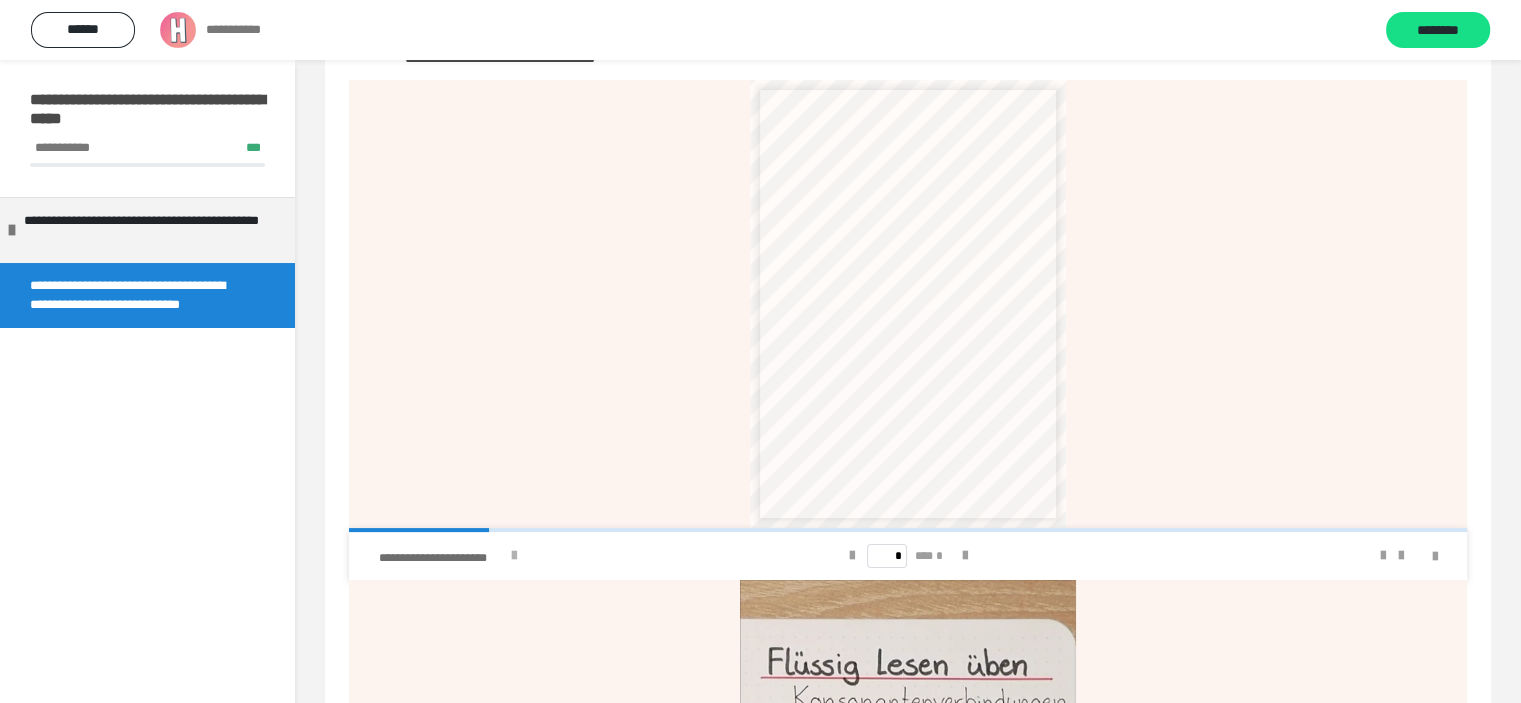 click on "**********" at bounding box center (442, 558) 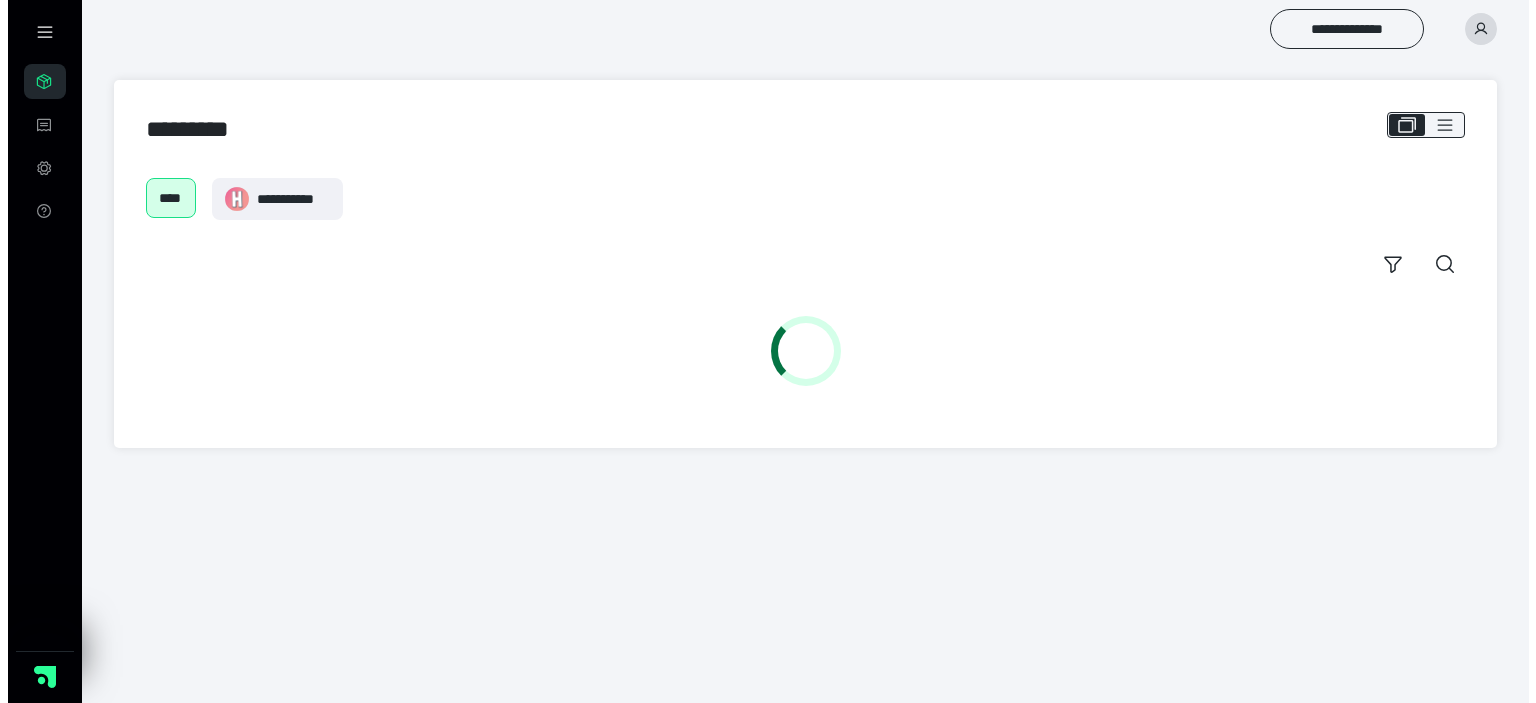 scroll, scrollTop: 0, scrollLeft: 0, axis: both 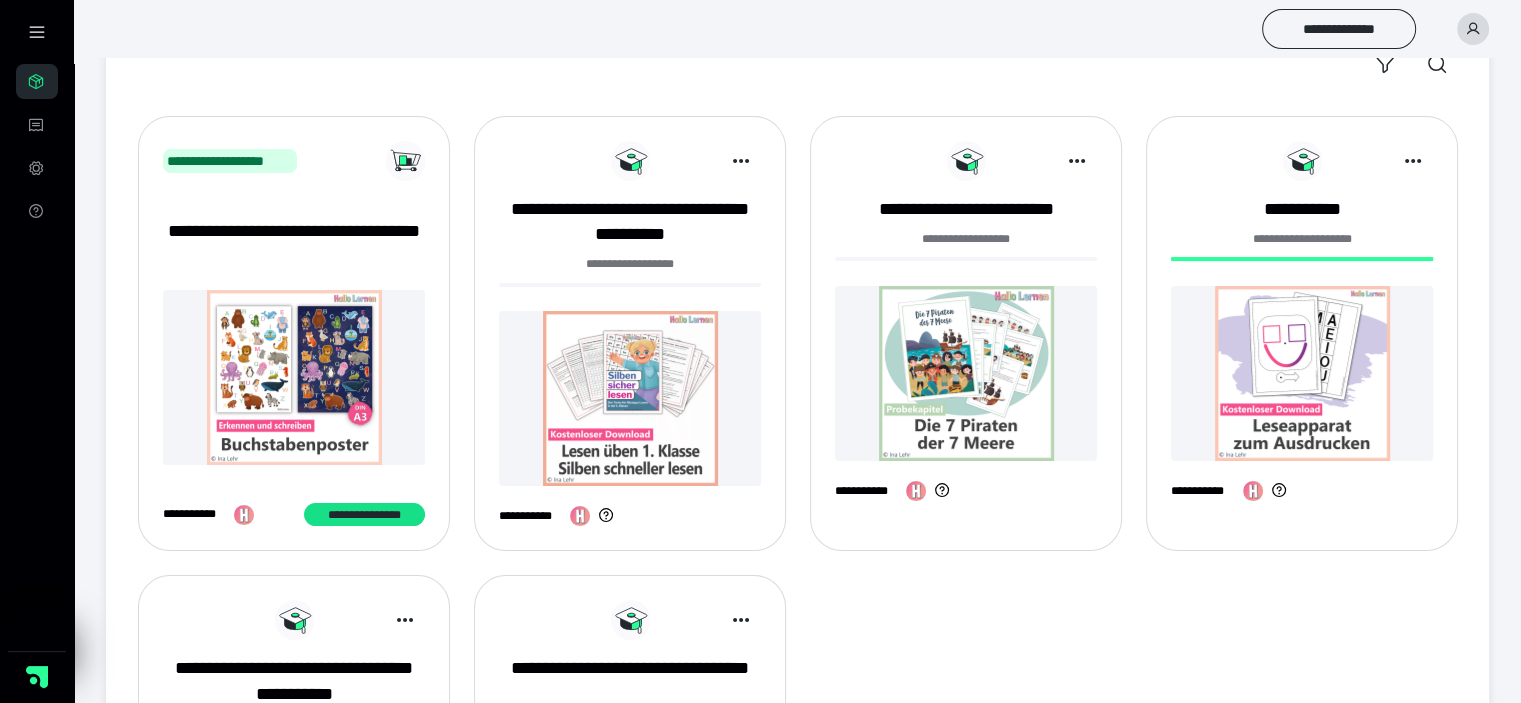 click at bounding box center [966, 373] 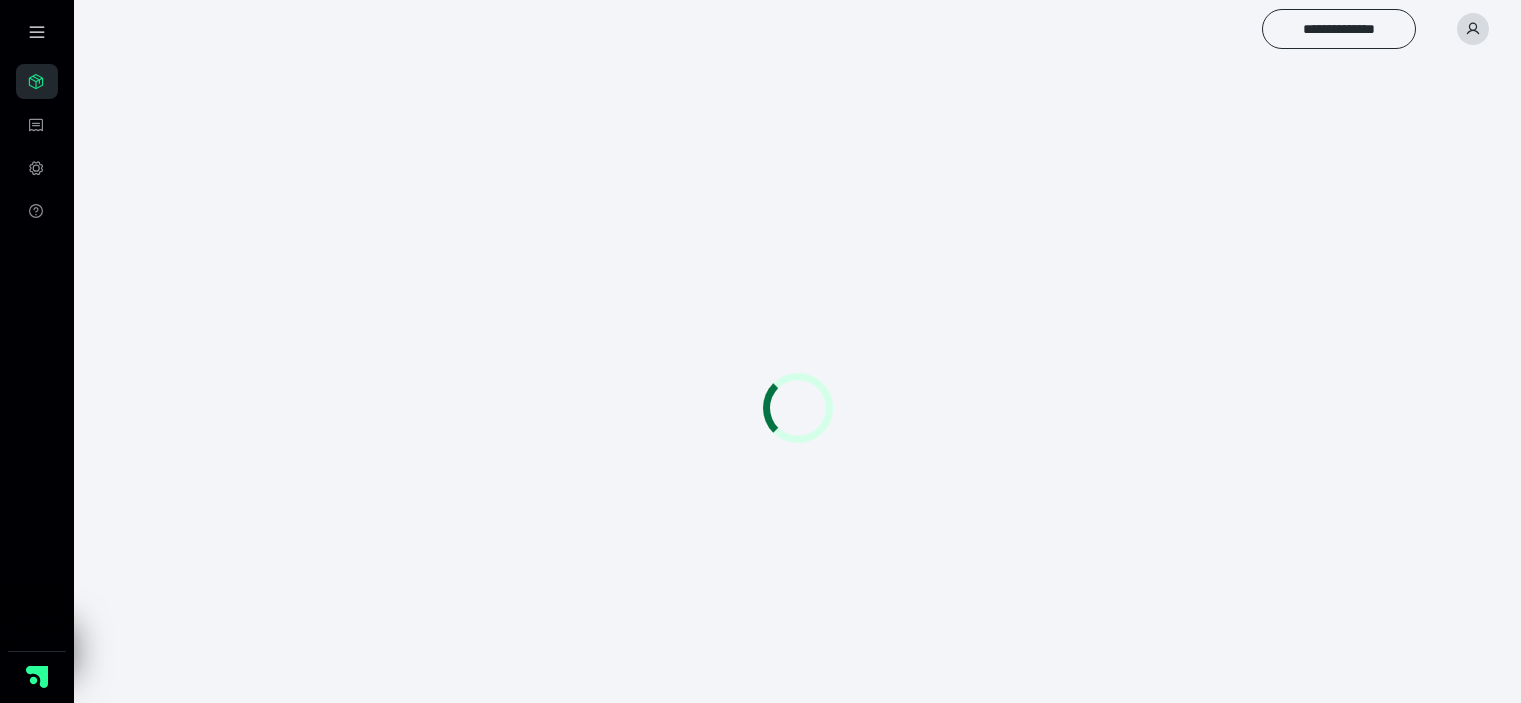 scroll, scrollTop: 0, scrollLeft: 0, axis: both 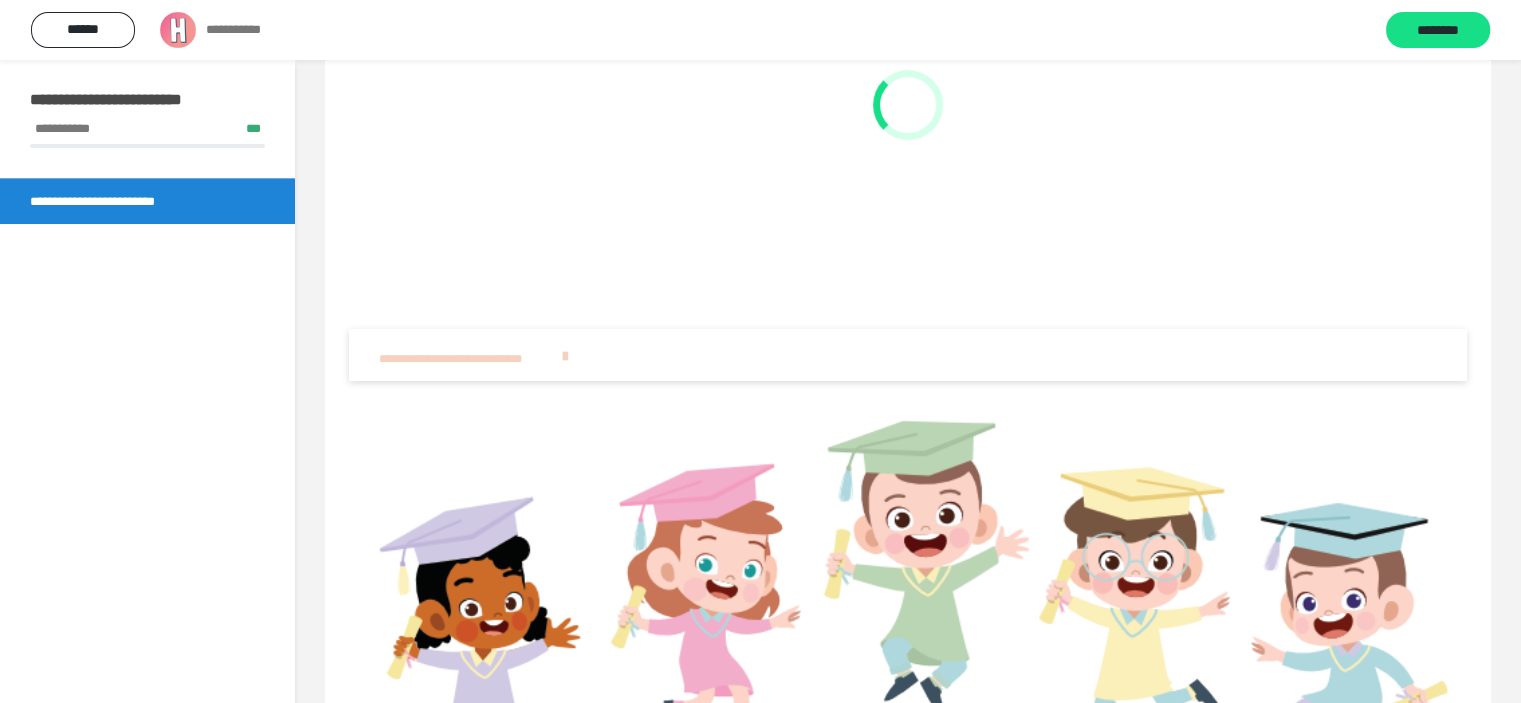 click on "**********" at bounding box center (467, 359) 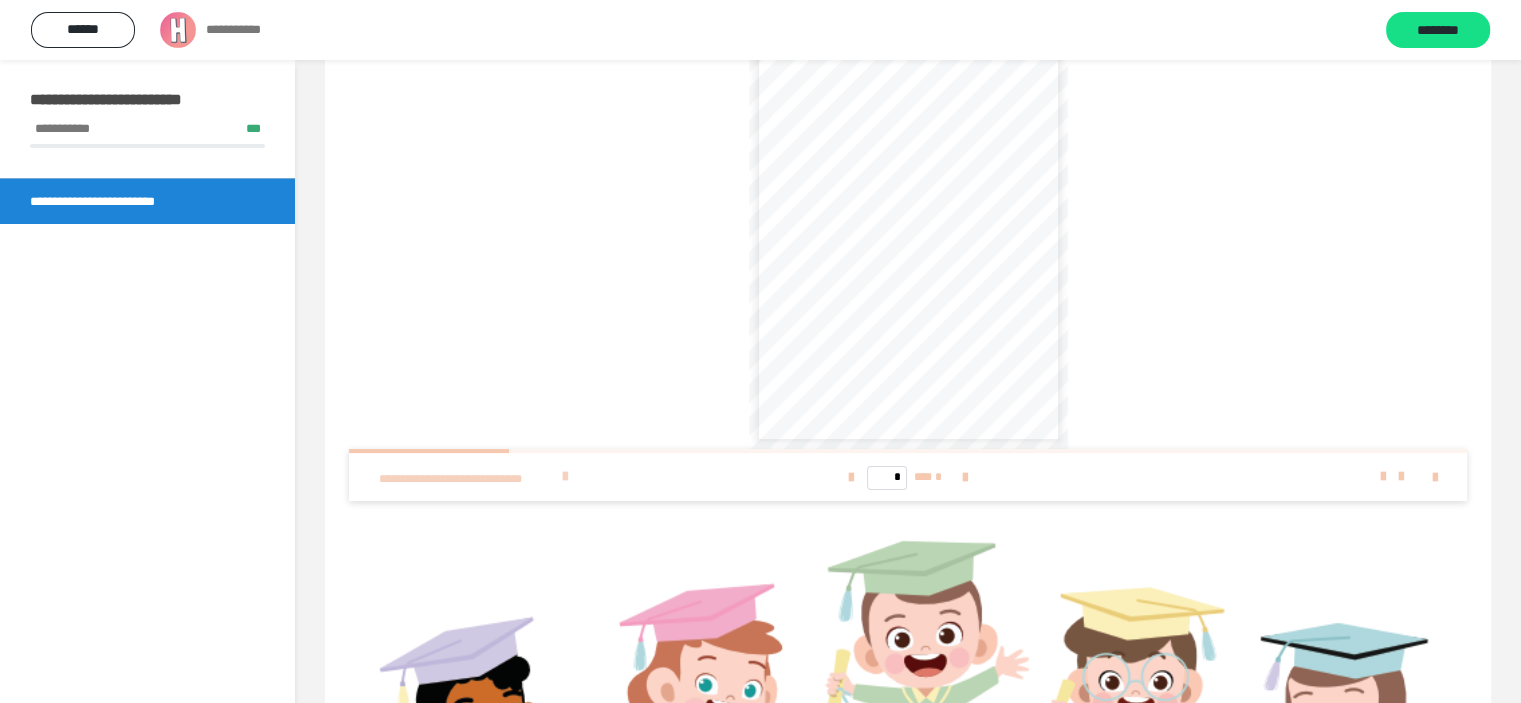 scroll, scrollTop: 200, scrollLeft: 0, axis: vertical 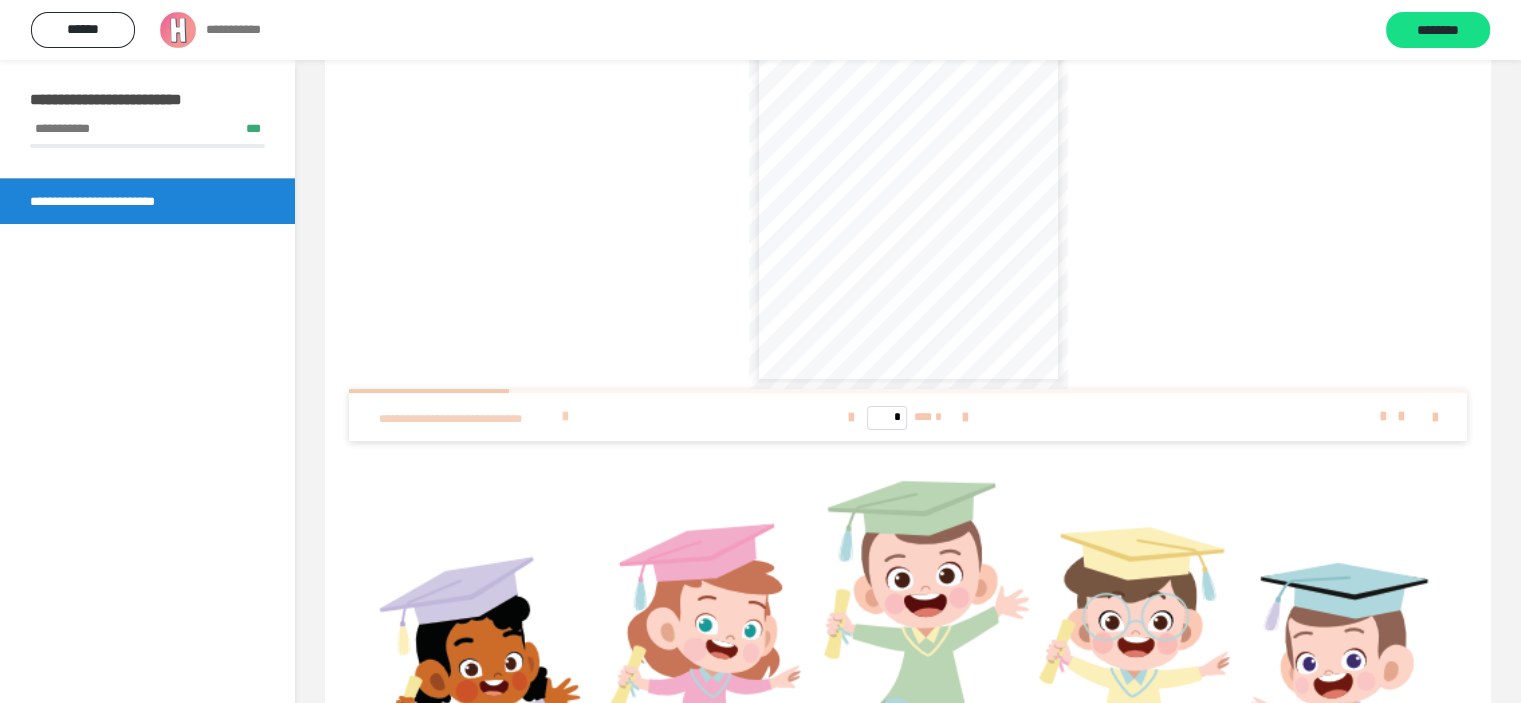 click at bounding box center (565, 417) 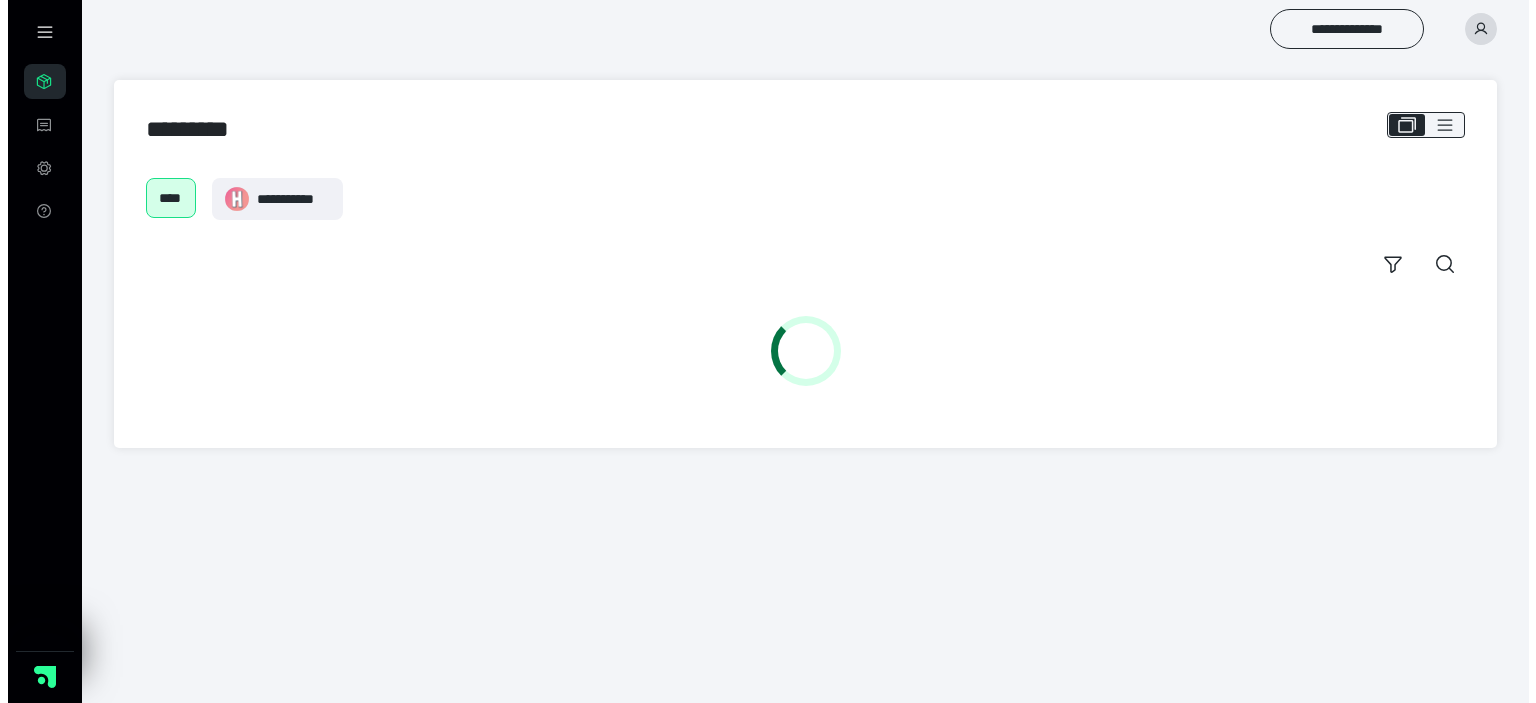 scroll, scrollTop: 0, scrollLeft: 0, axis: both 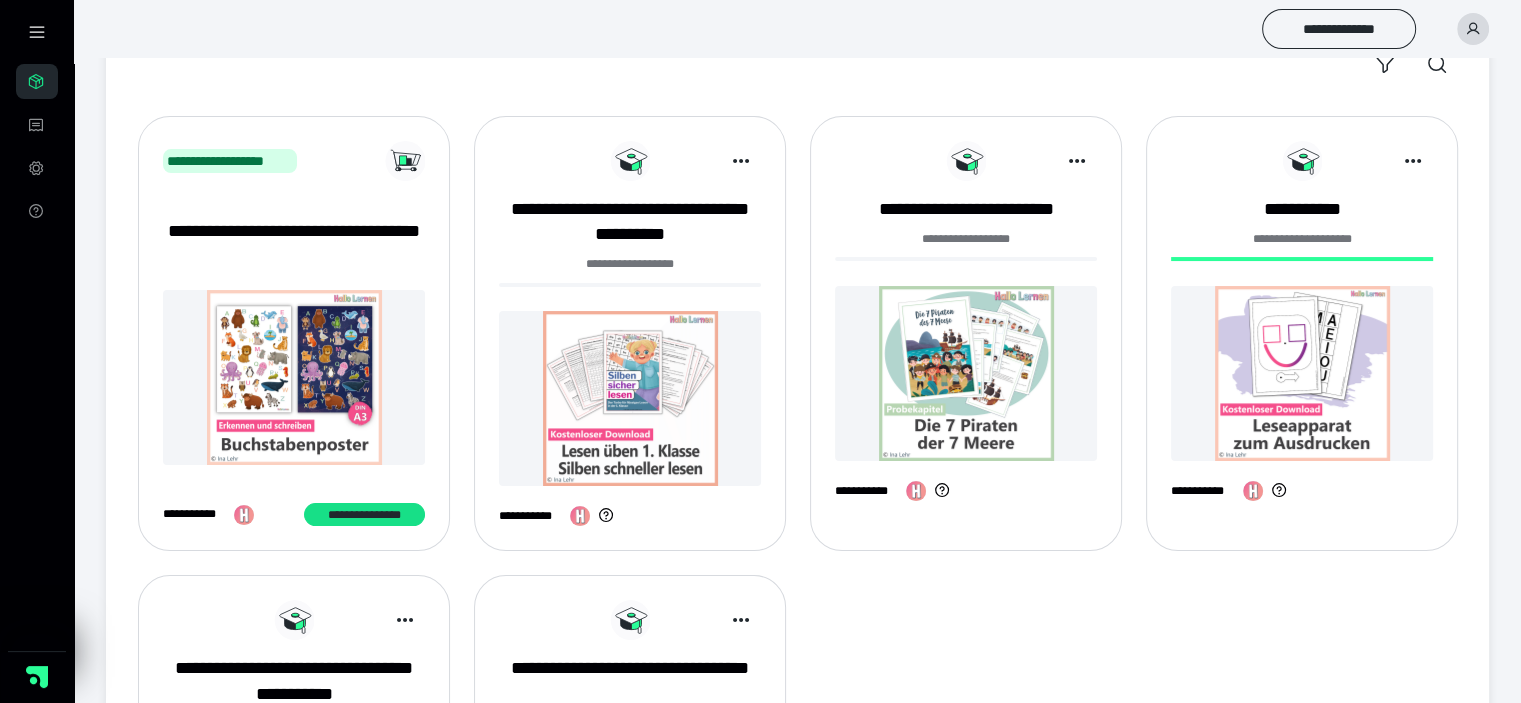 click at bounding box center (1302, 373) 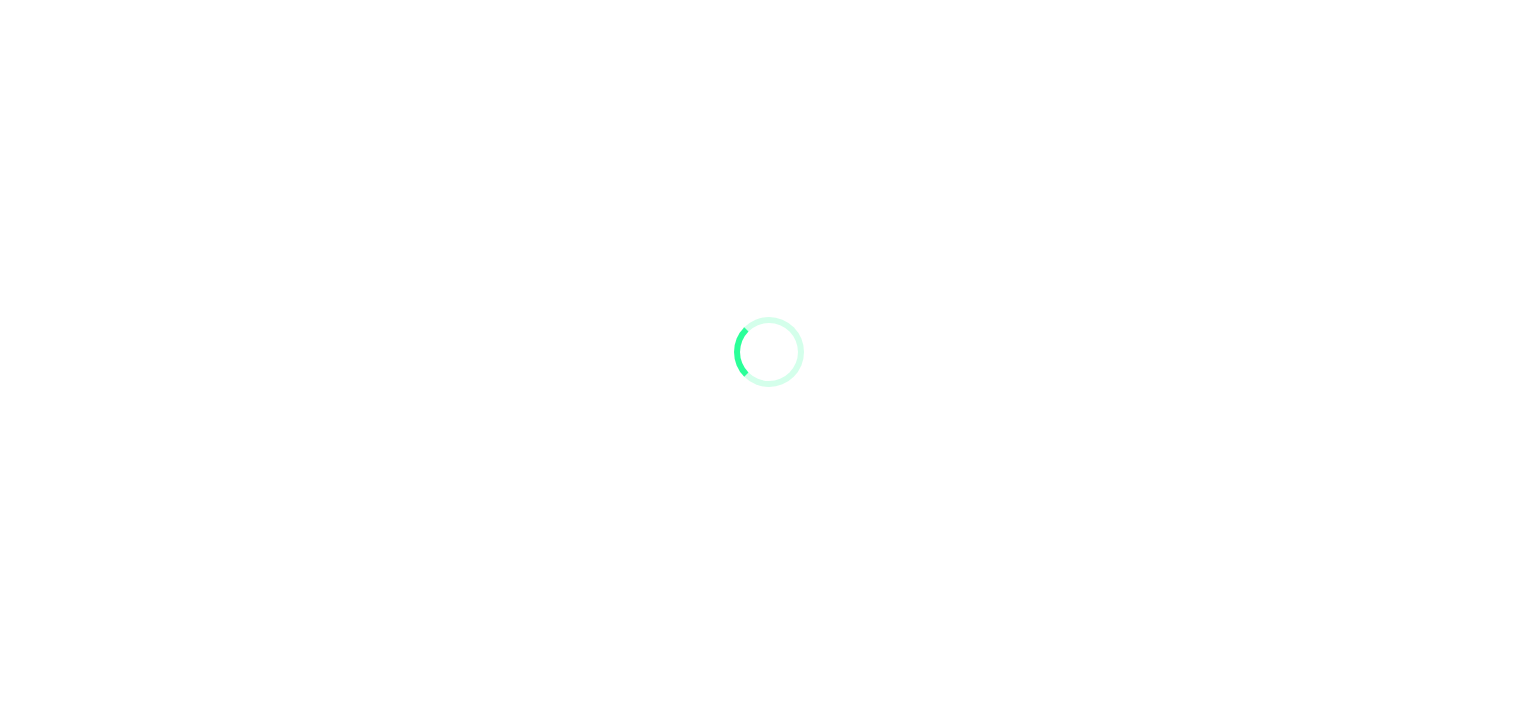 scroll, scrollTop: 0, scrollLeft: 0, axis: both 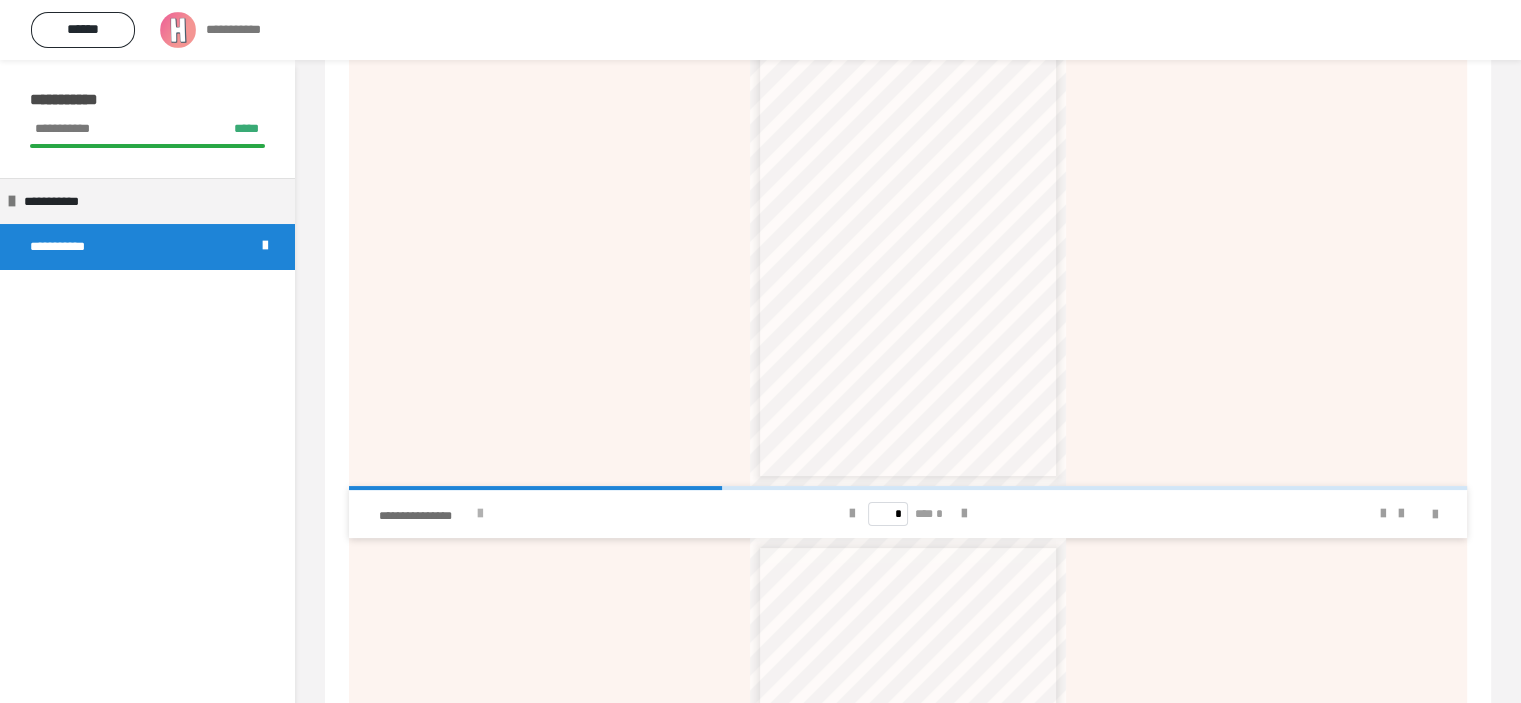 click at bounding box center (479, 514) 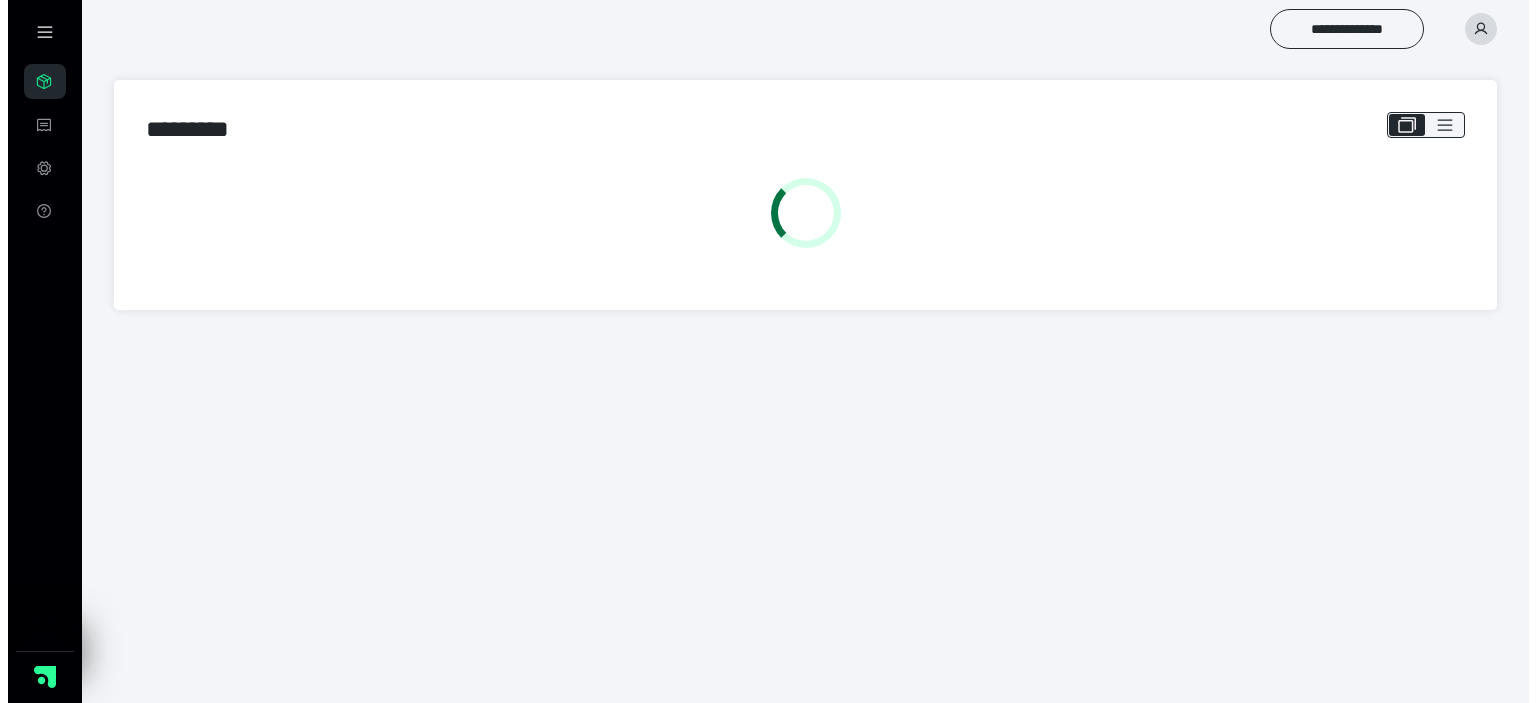 scroll, scrollTop: 0, scrollLeft: 0, axis: both 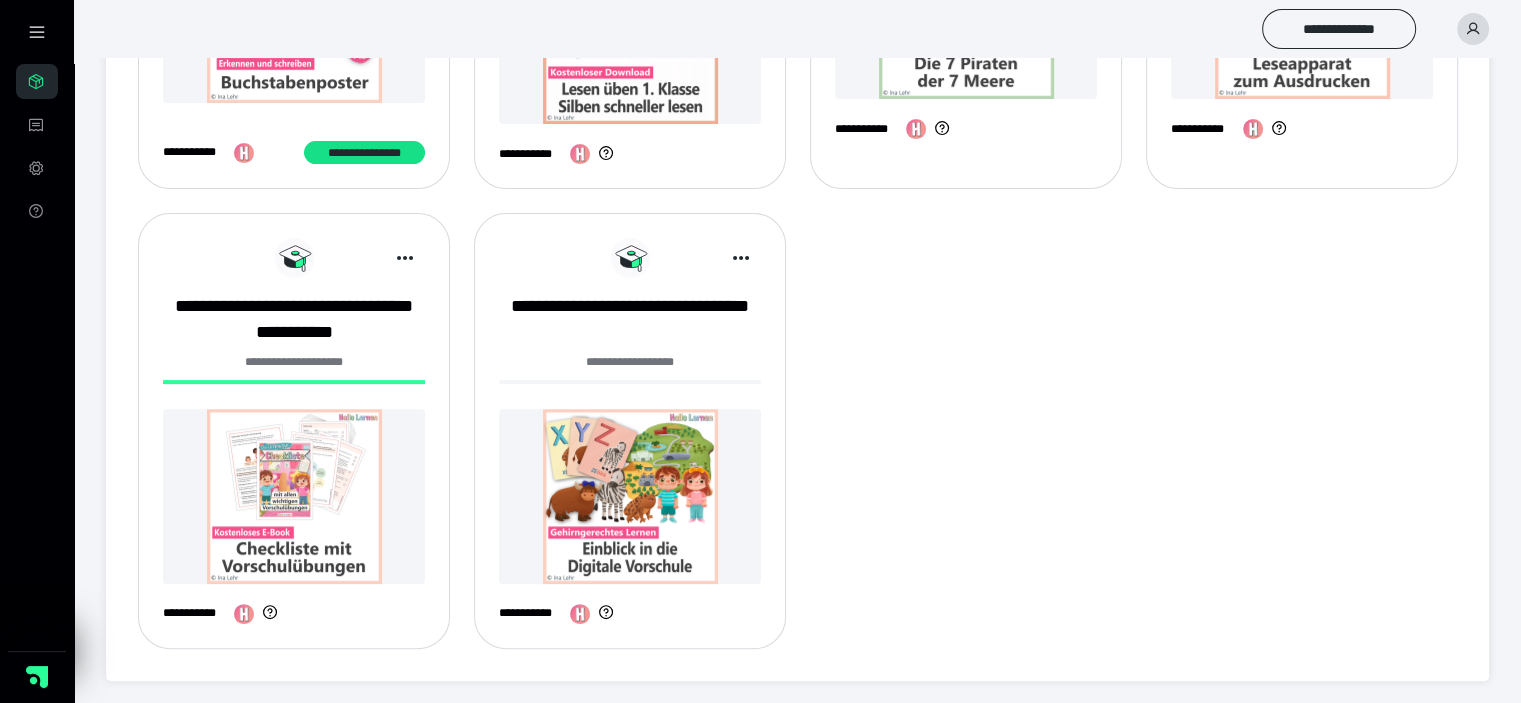 click at bounding box center (294, 496) 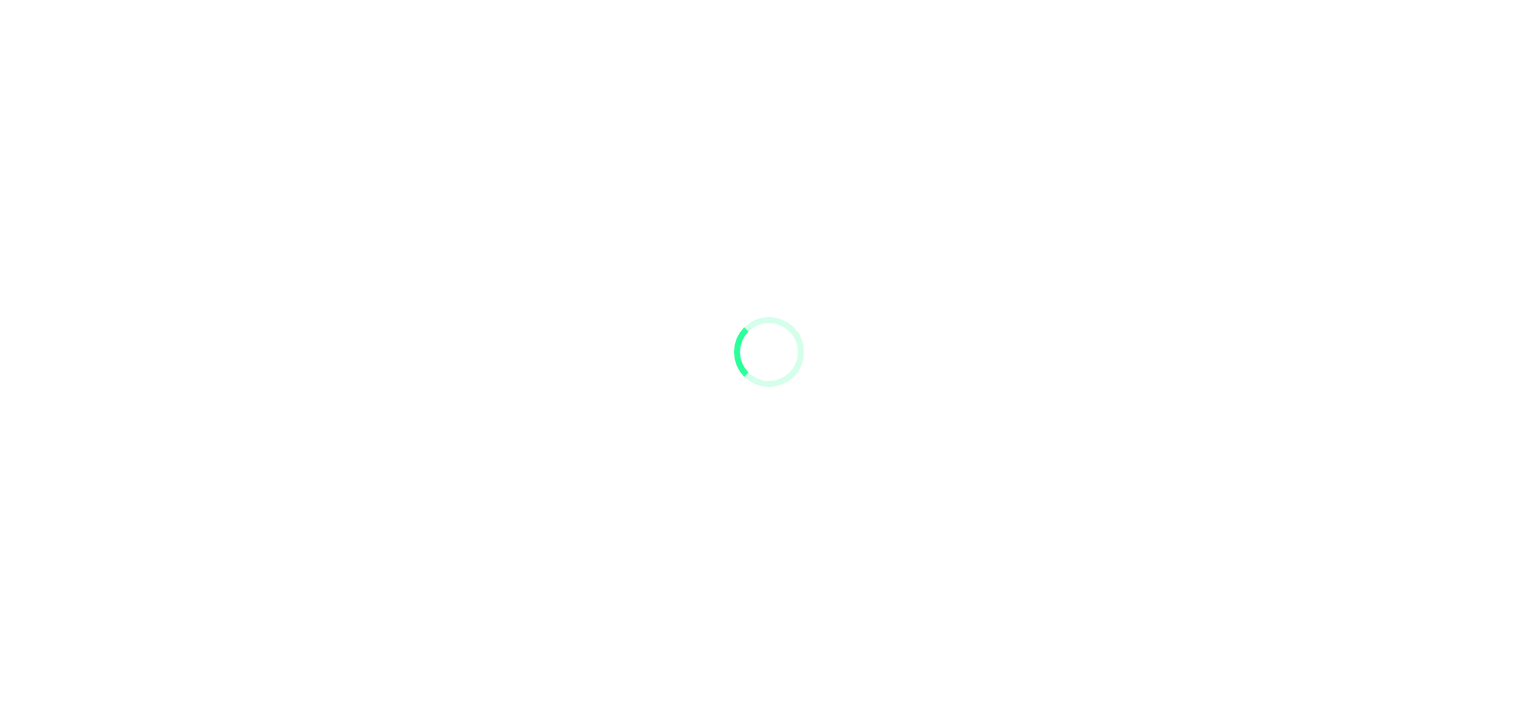 scroll, scrollTop: 0, scrollLeft: 0, axis: both 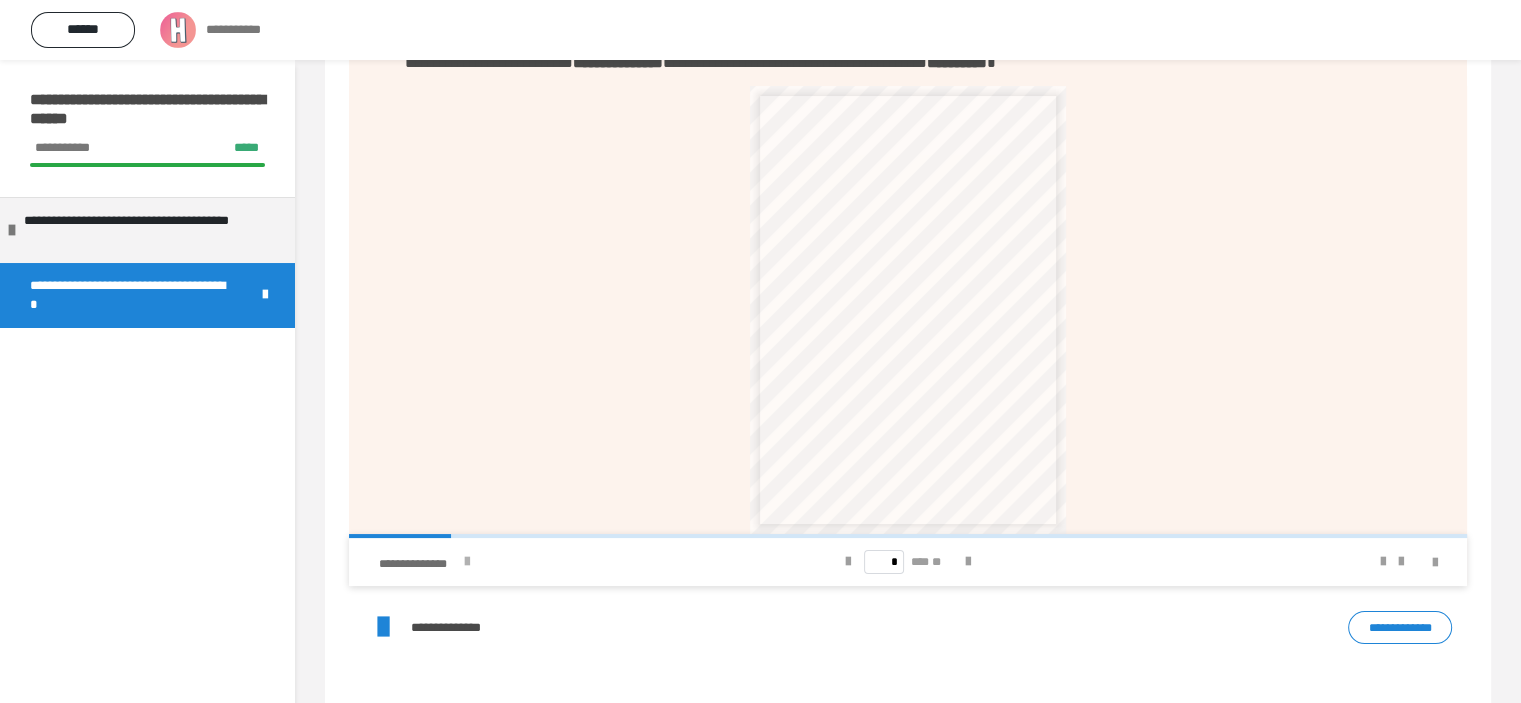 click at bounding box center [467, 562] 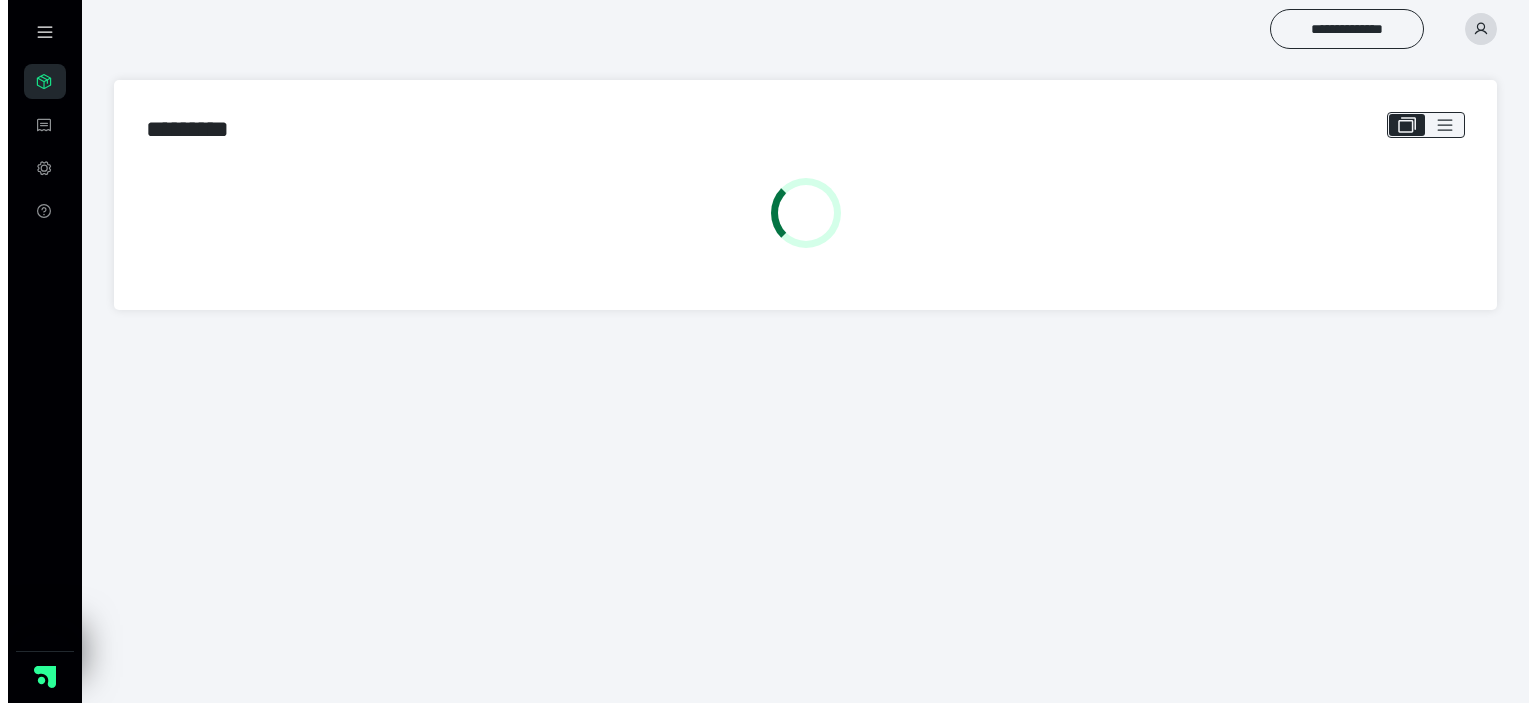 scroll, scrollTop: 0, scrollLeft: 0, axis: both 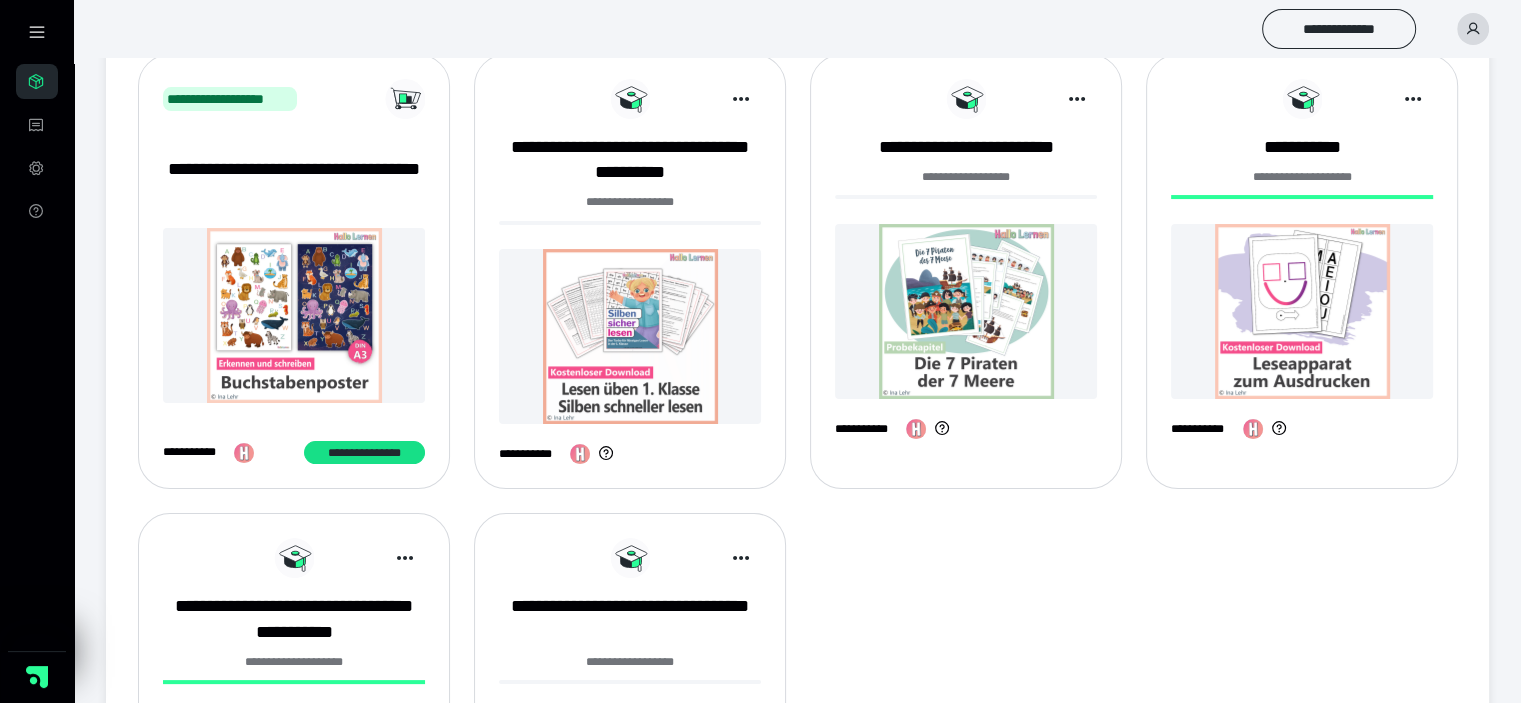 click at bounding box center [294, 315] 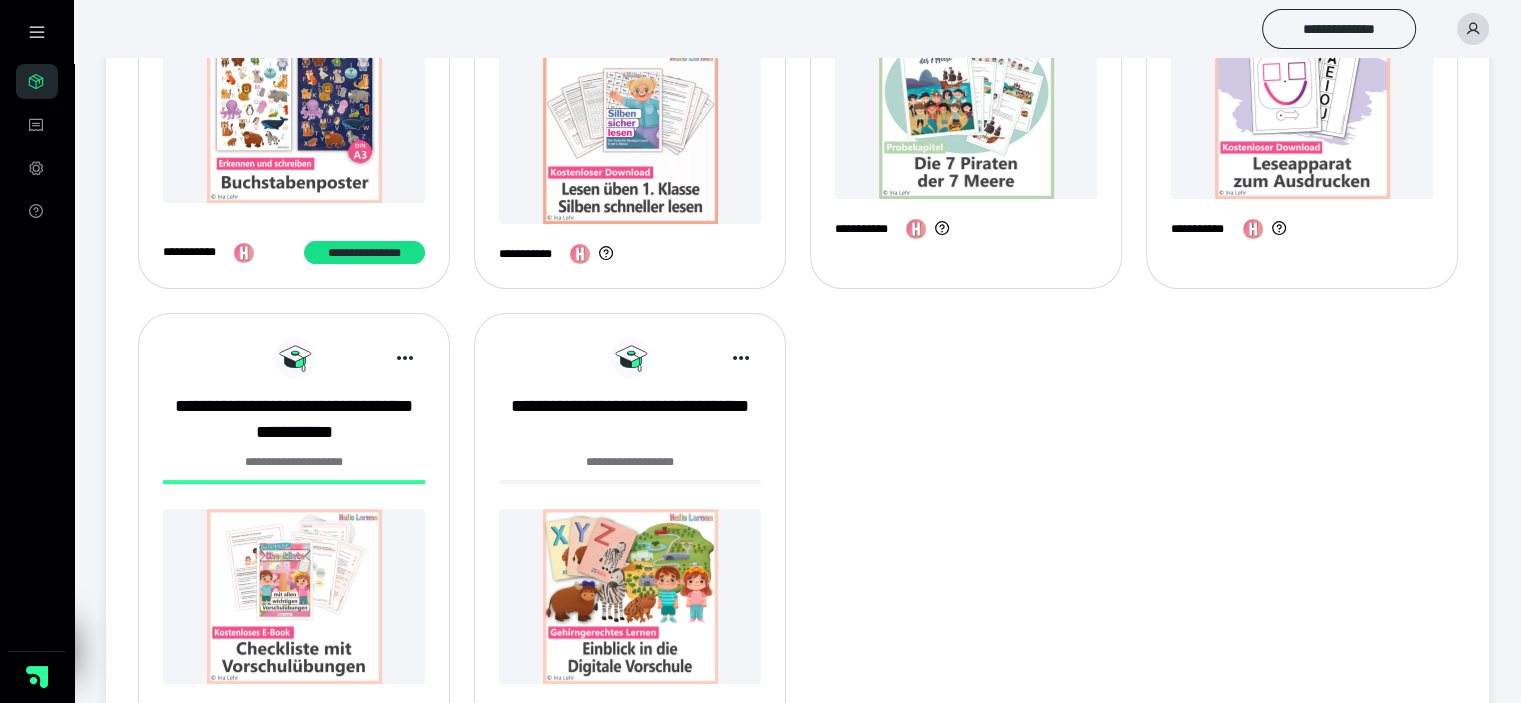 scroll, scrollTop: 562, scrollLeft: 0, axis: vertical 